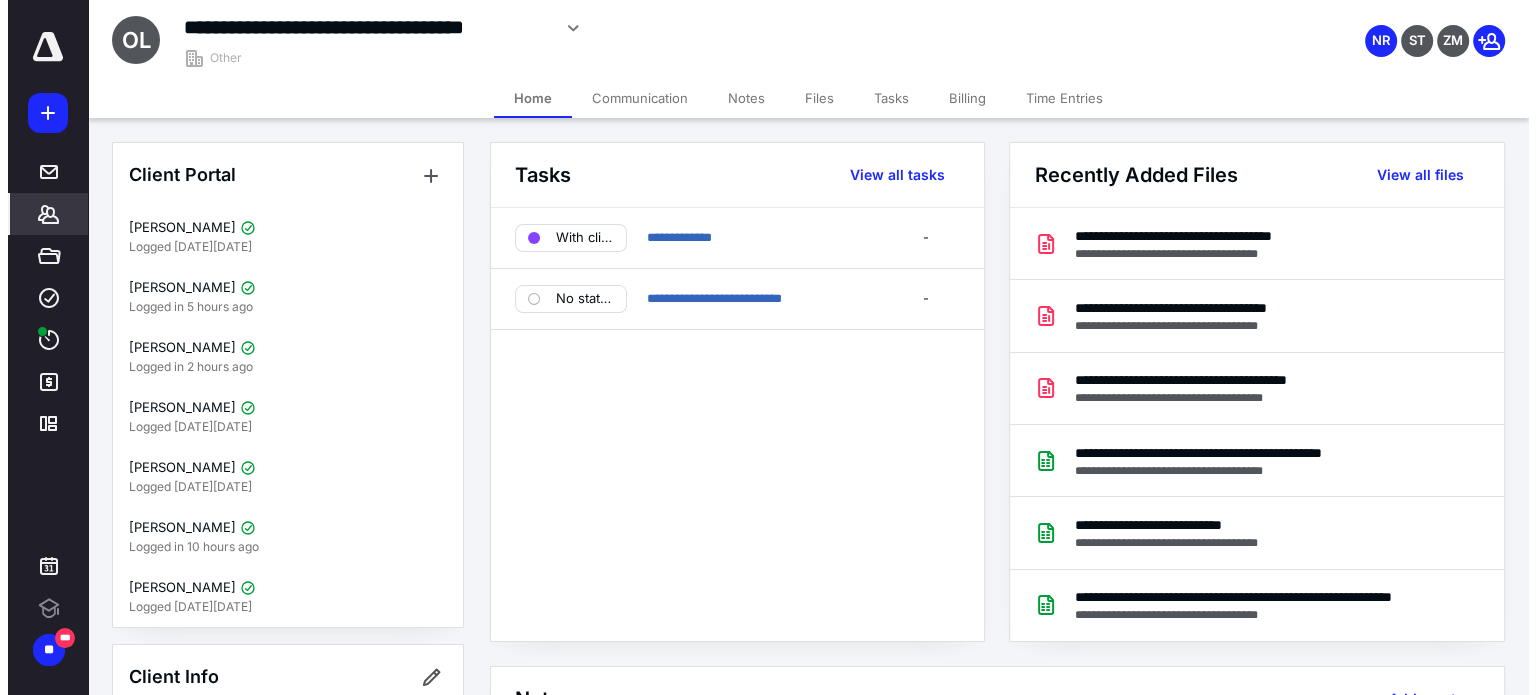scroll, scrollTop: 0, scrollLeft: 0, axis: both 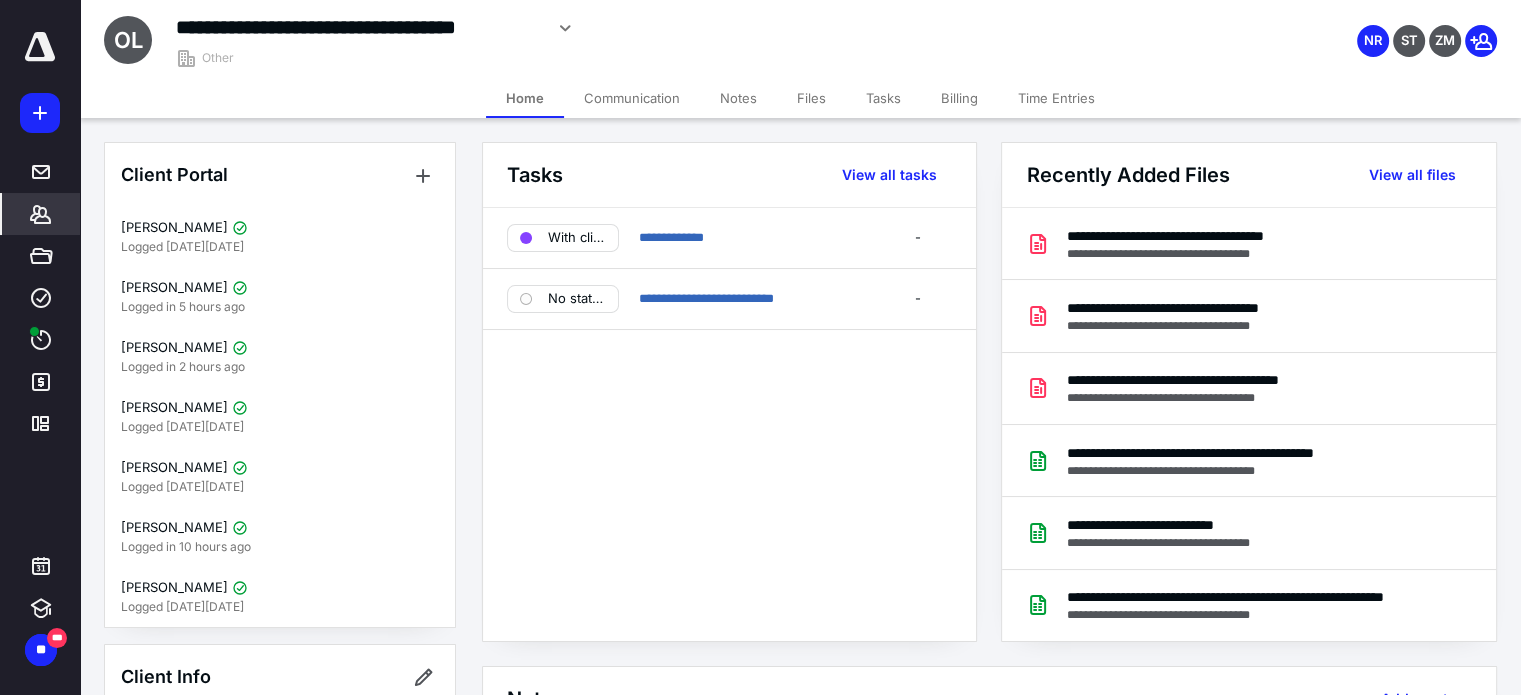 click on "Tasks" at bounding box center (883, 98) 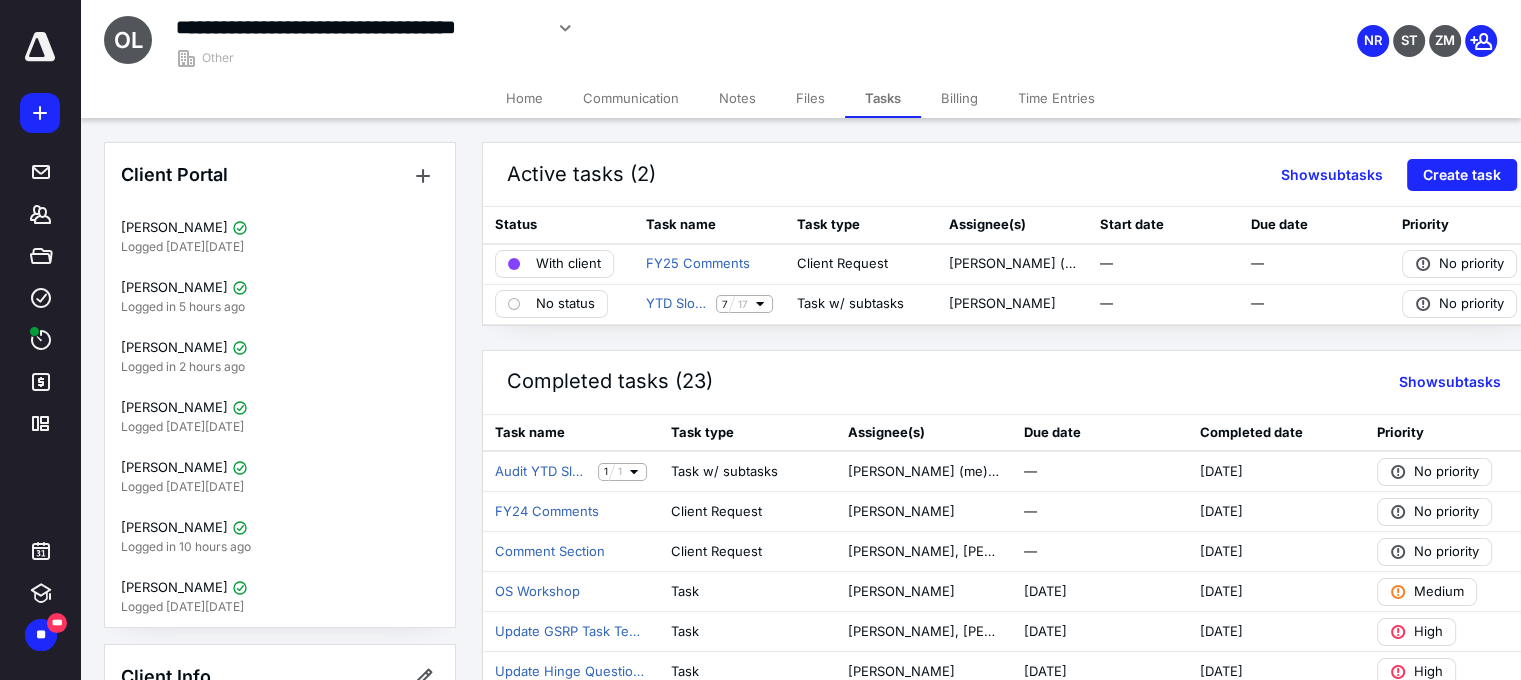 click on "Files" at bounding box center [810, 98] 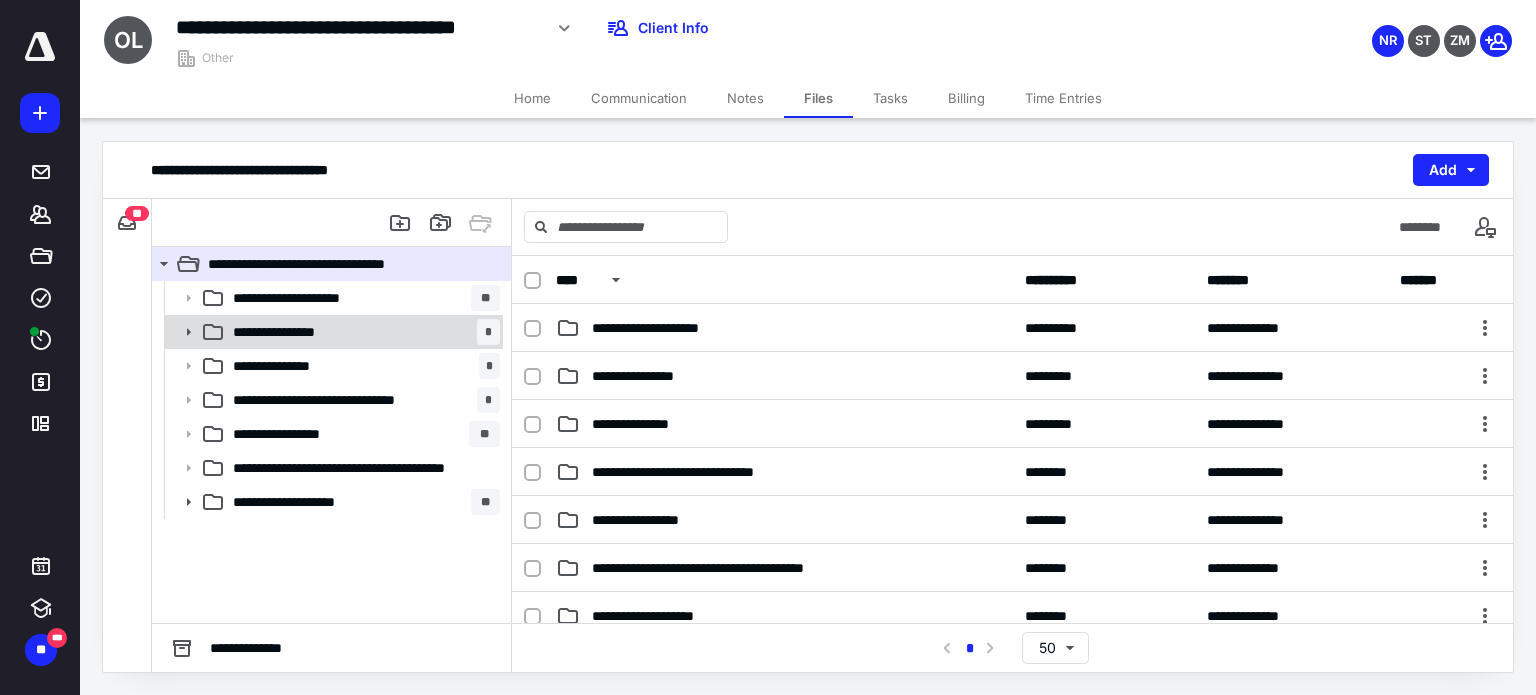 click on "**********" at bounding box center (332, 332) 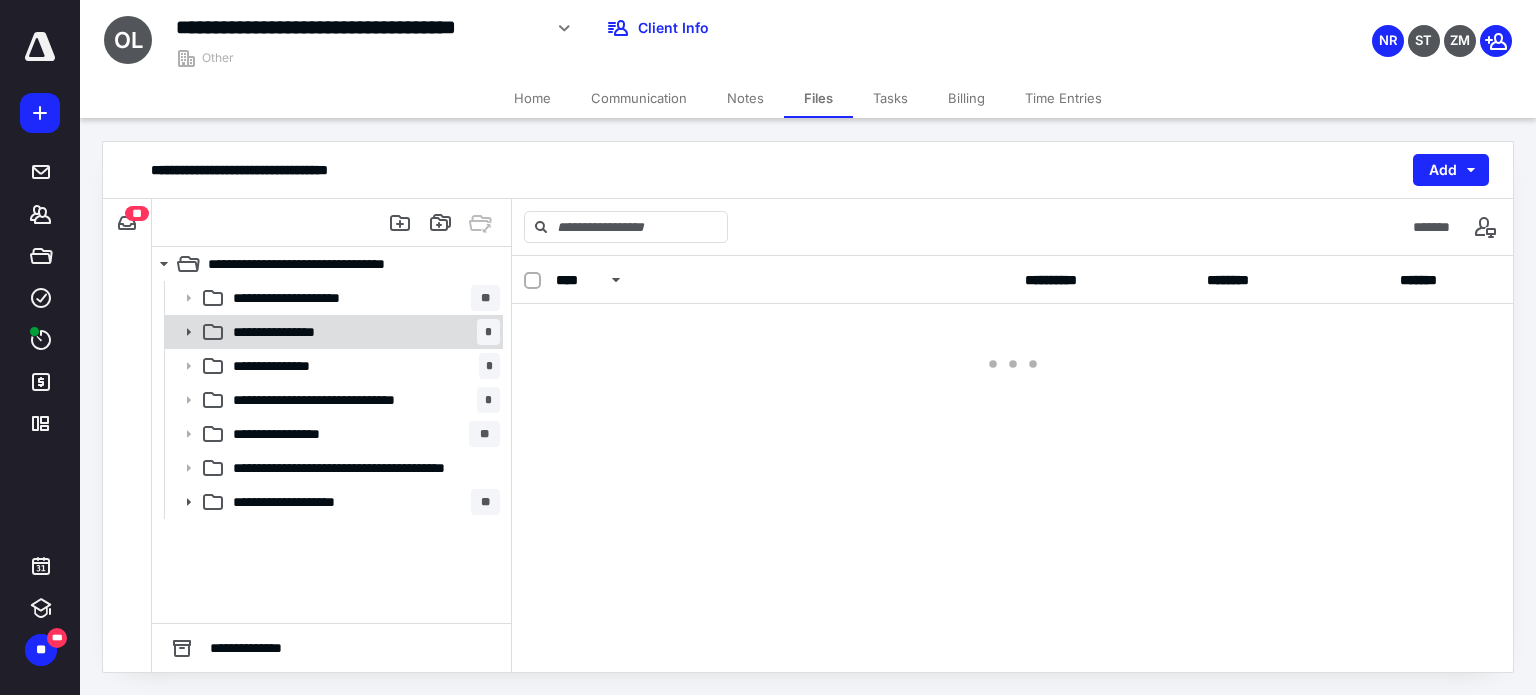 click on "**********" at bounding box center [332, 332] 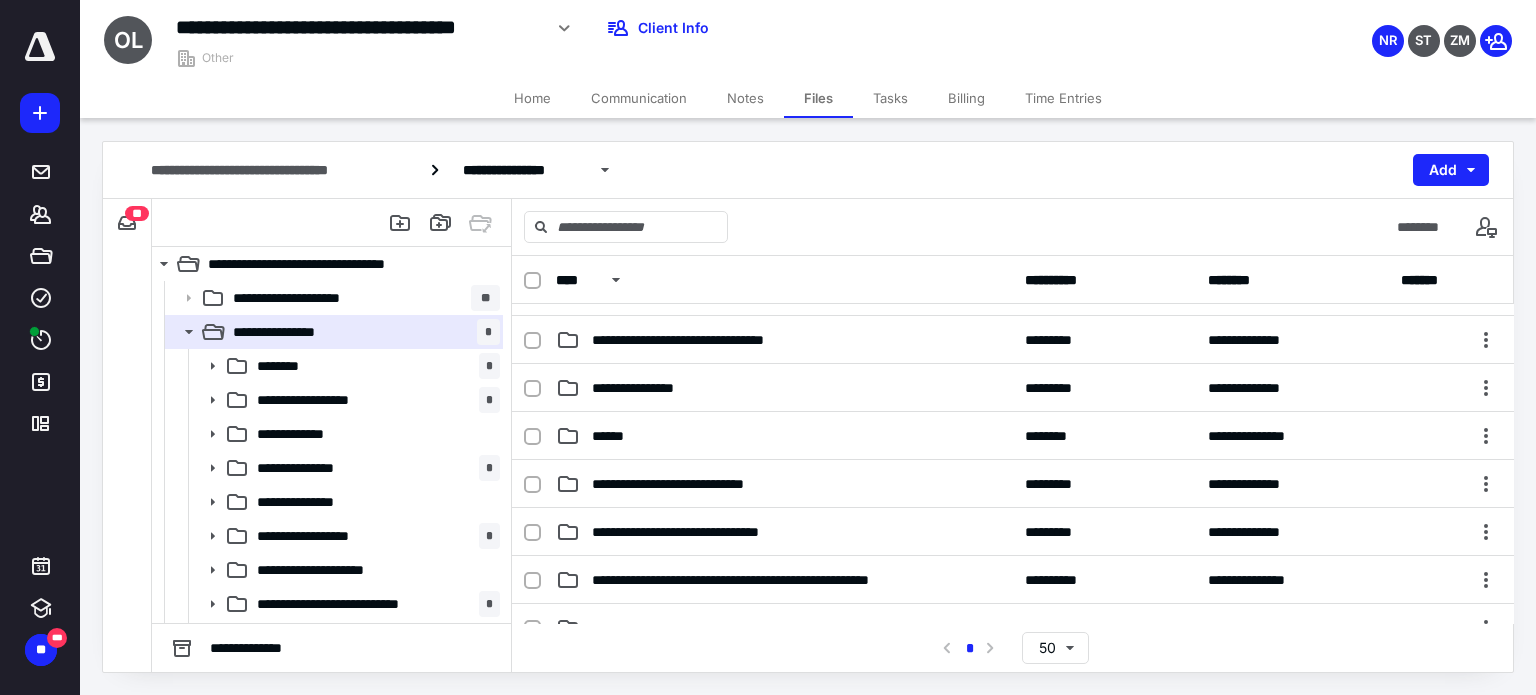 scroll, scrollTop: 848, scrollLeft: 0, axis: vertical 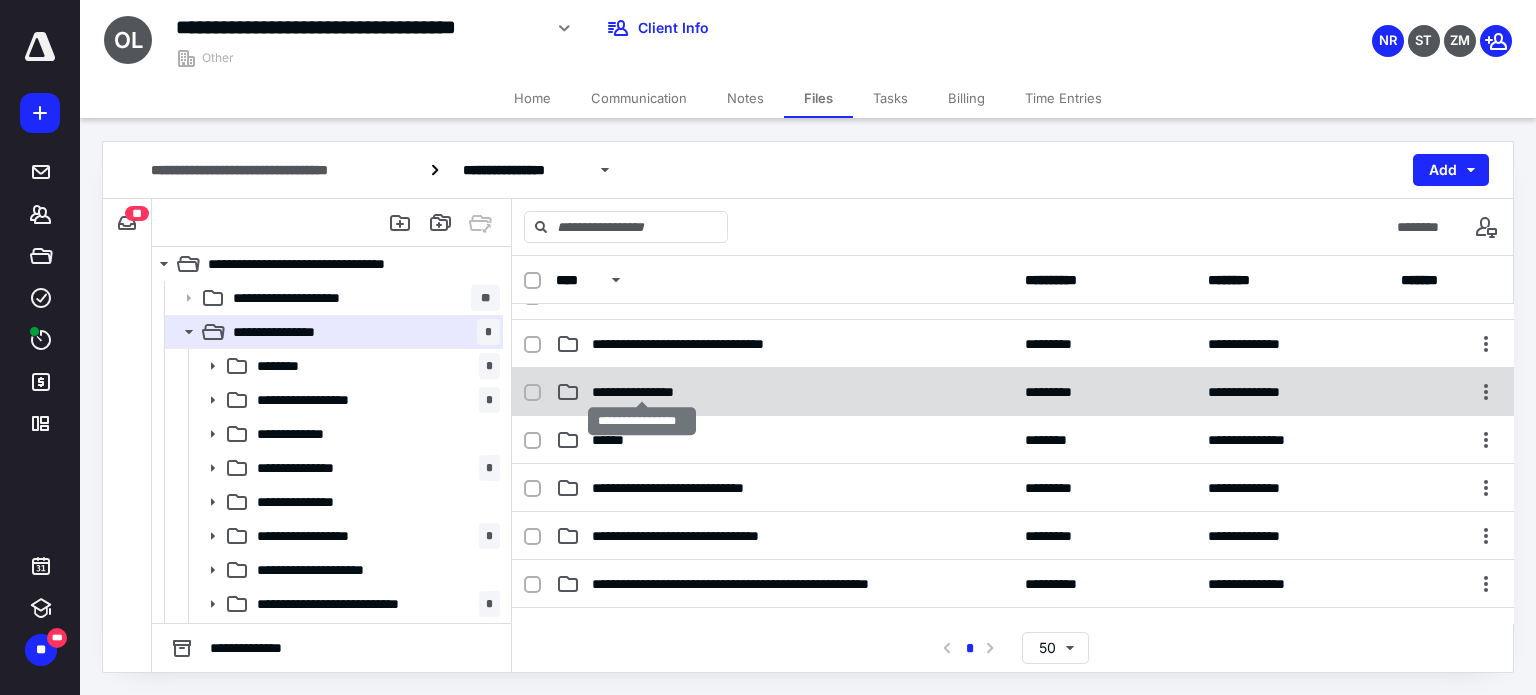 click on "**********" at bounding box center (643, 392) 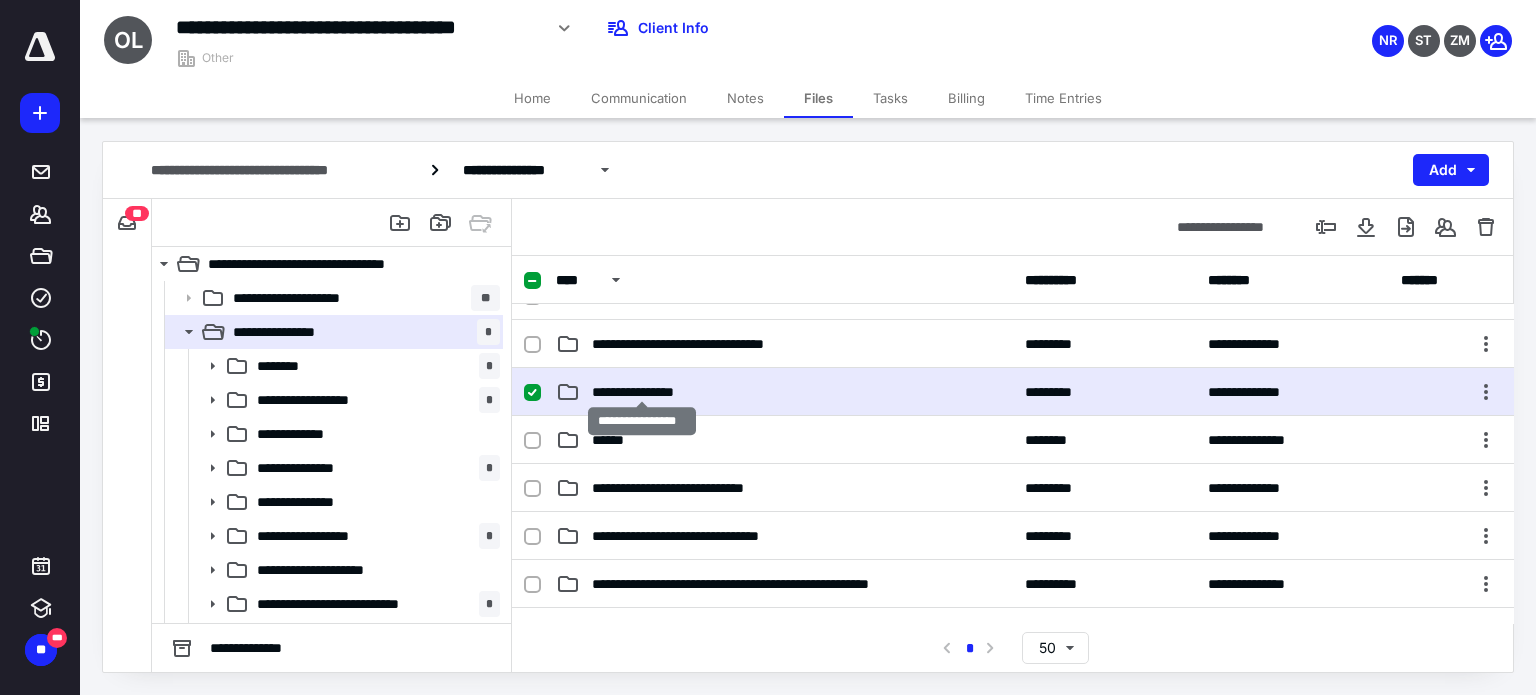 click on "**********" at bounding box center (643, 392) 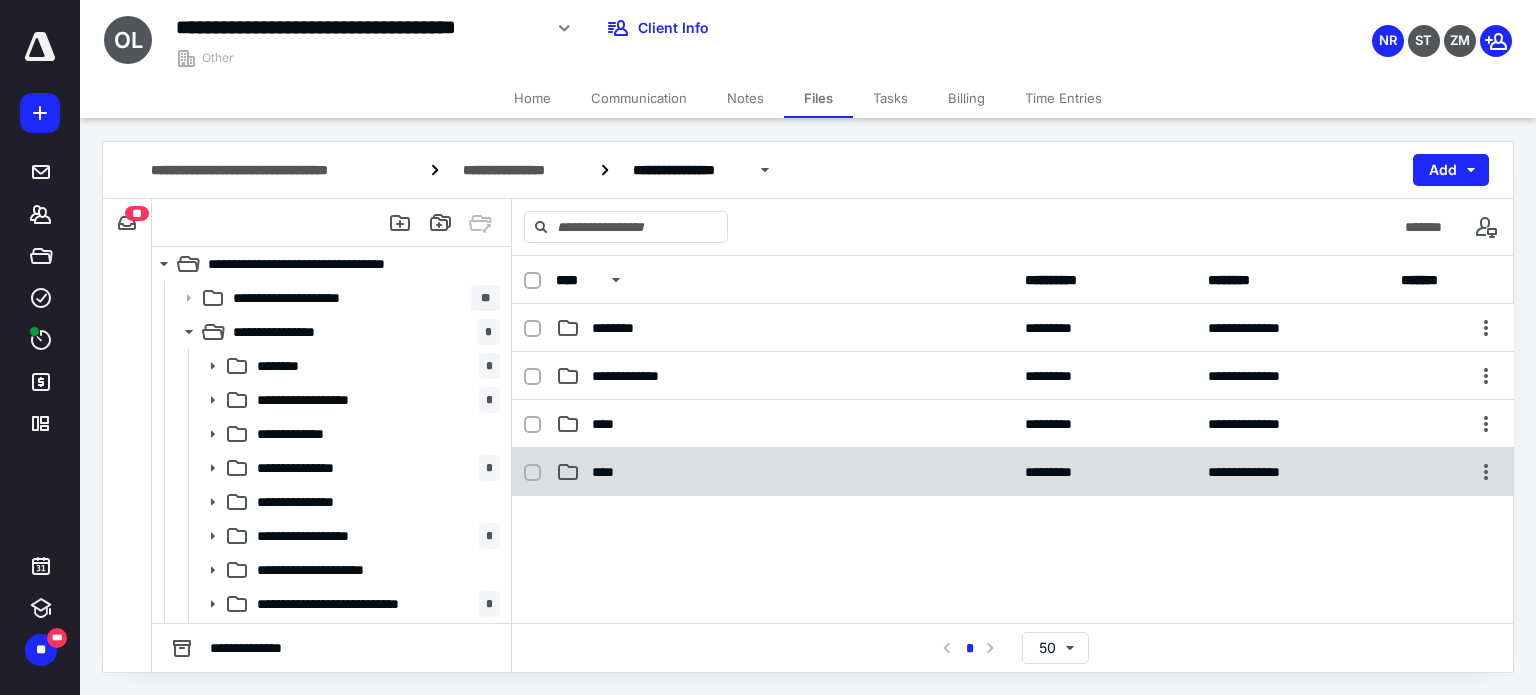 click on "**********" at bounding box center (1013, 472) 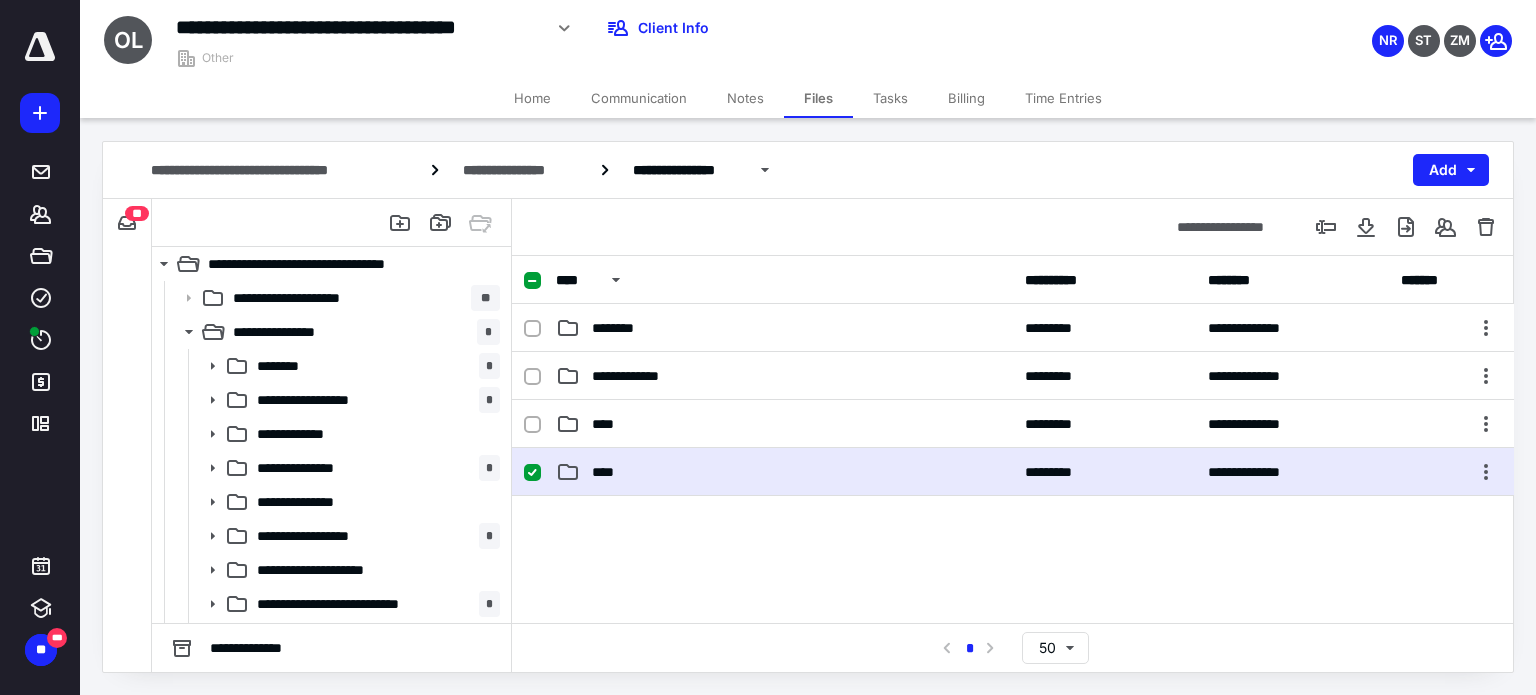 click on "**********" at bounding box center (1013, 472) 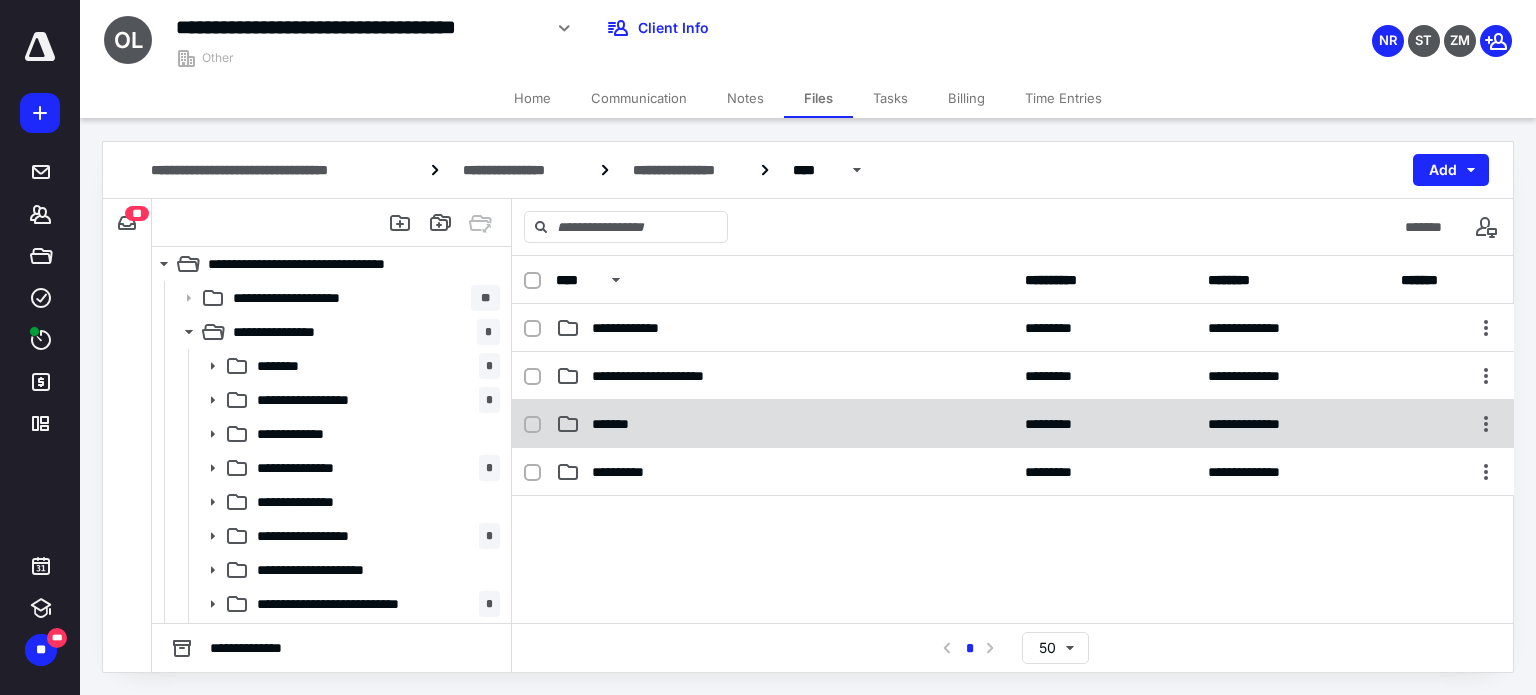 click on "*******" at bounding box center [784, 424] 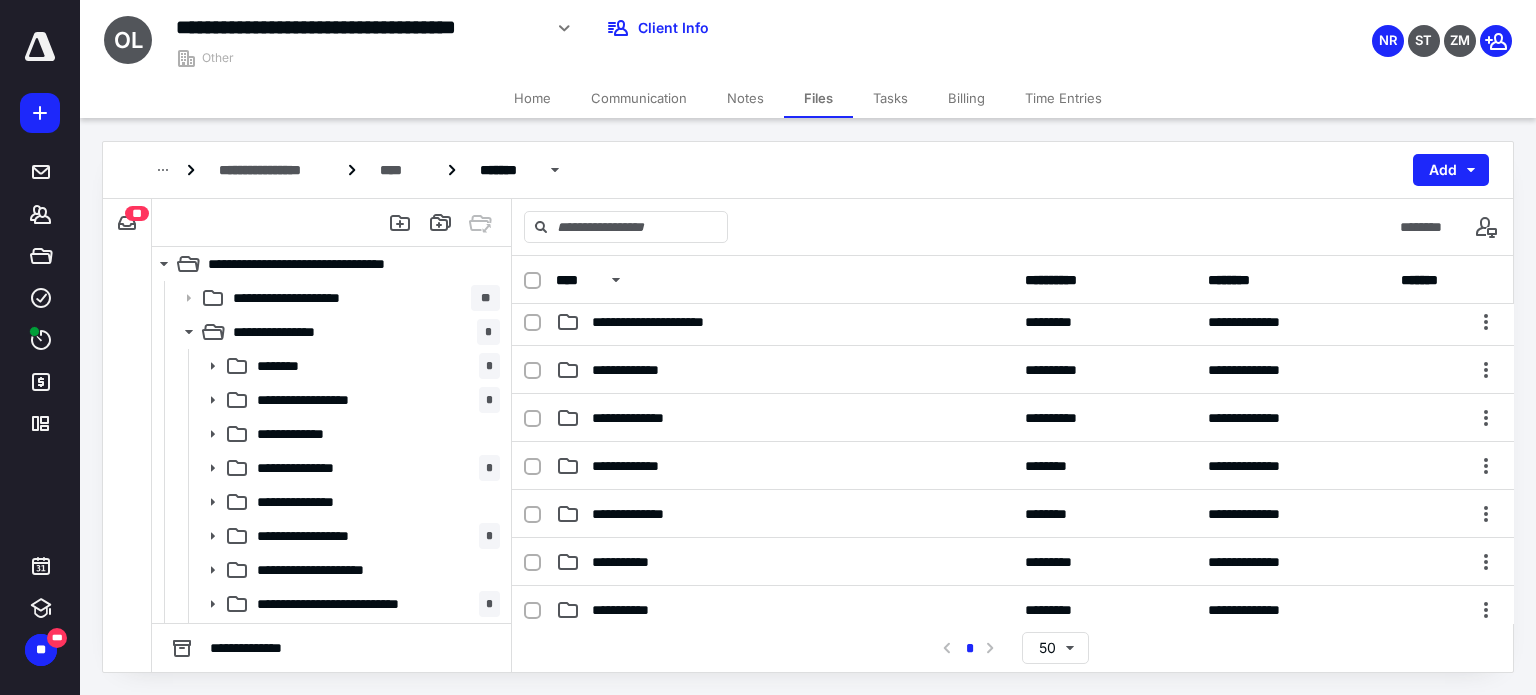 scroll, scrollTop: 0, scrollLeft: 0, axis: both 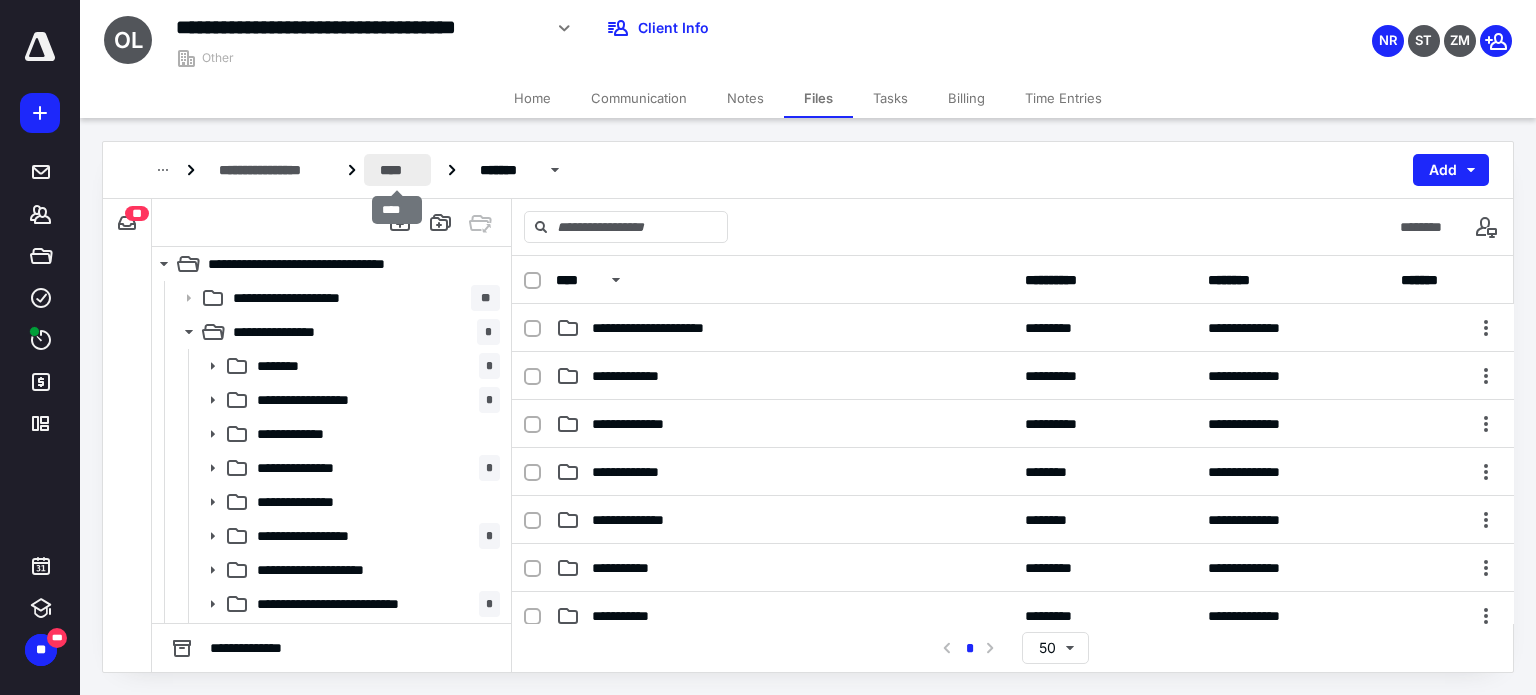 click on "****" at bounding box center (398, 170) 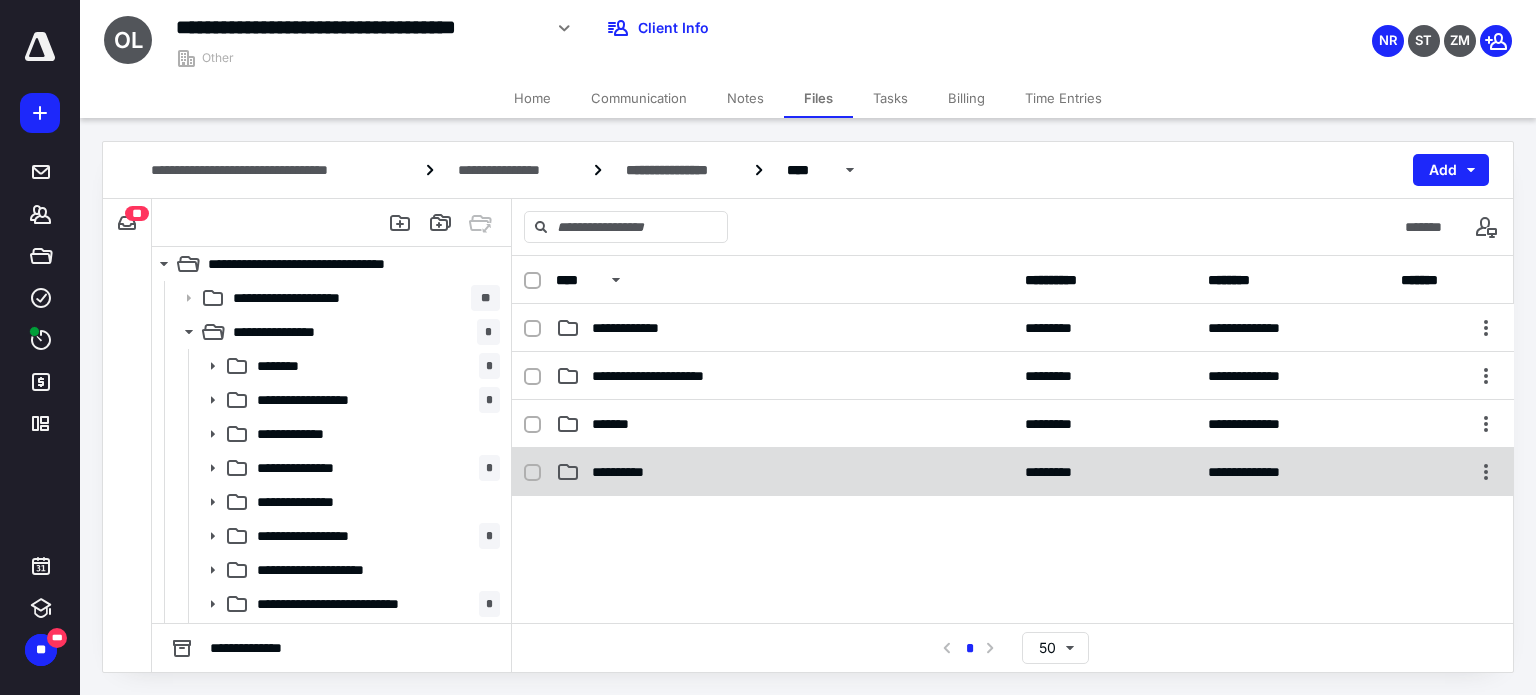 click on "**********" at bounding box center (1013, 472) 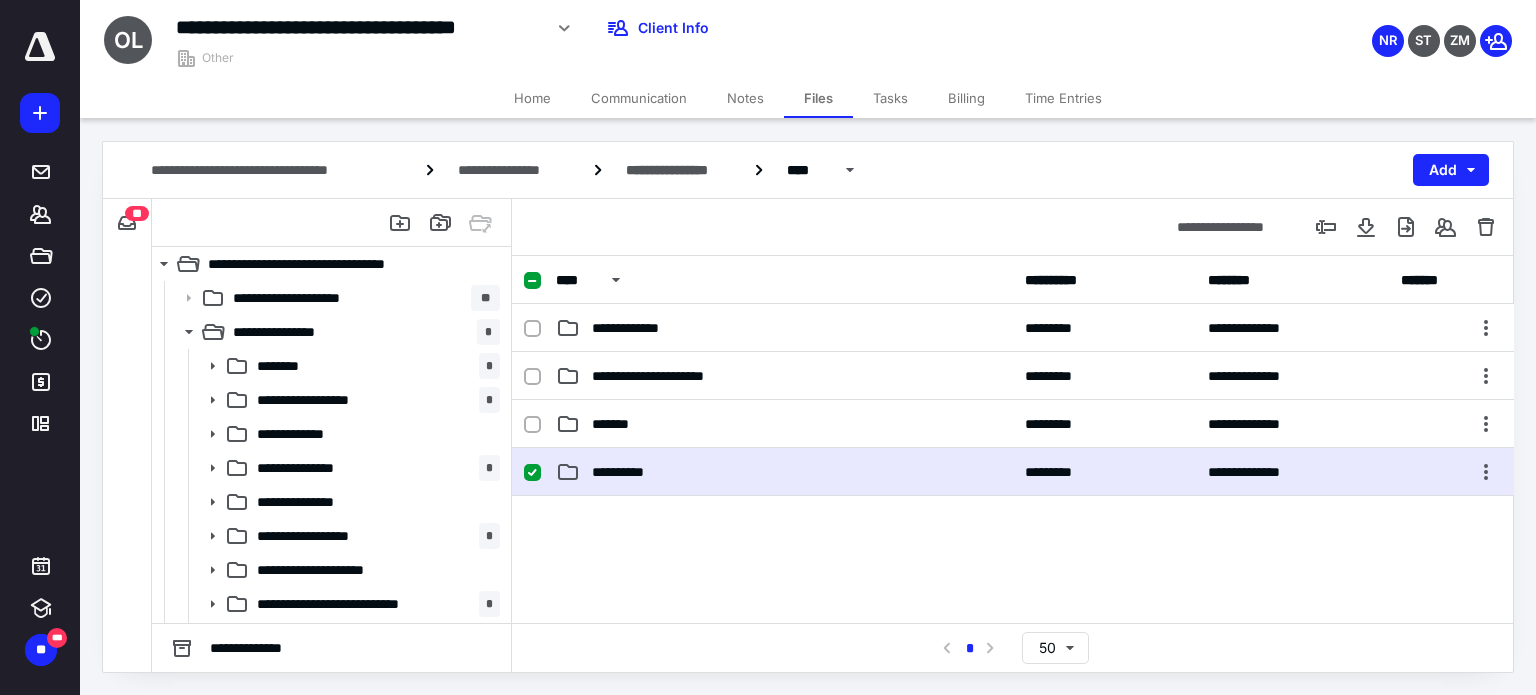 click on "**********" at bounding box center (1013, 472) 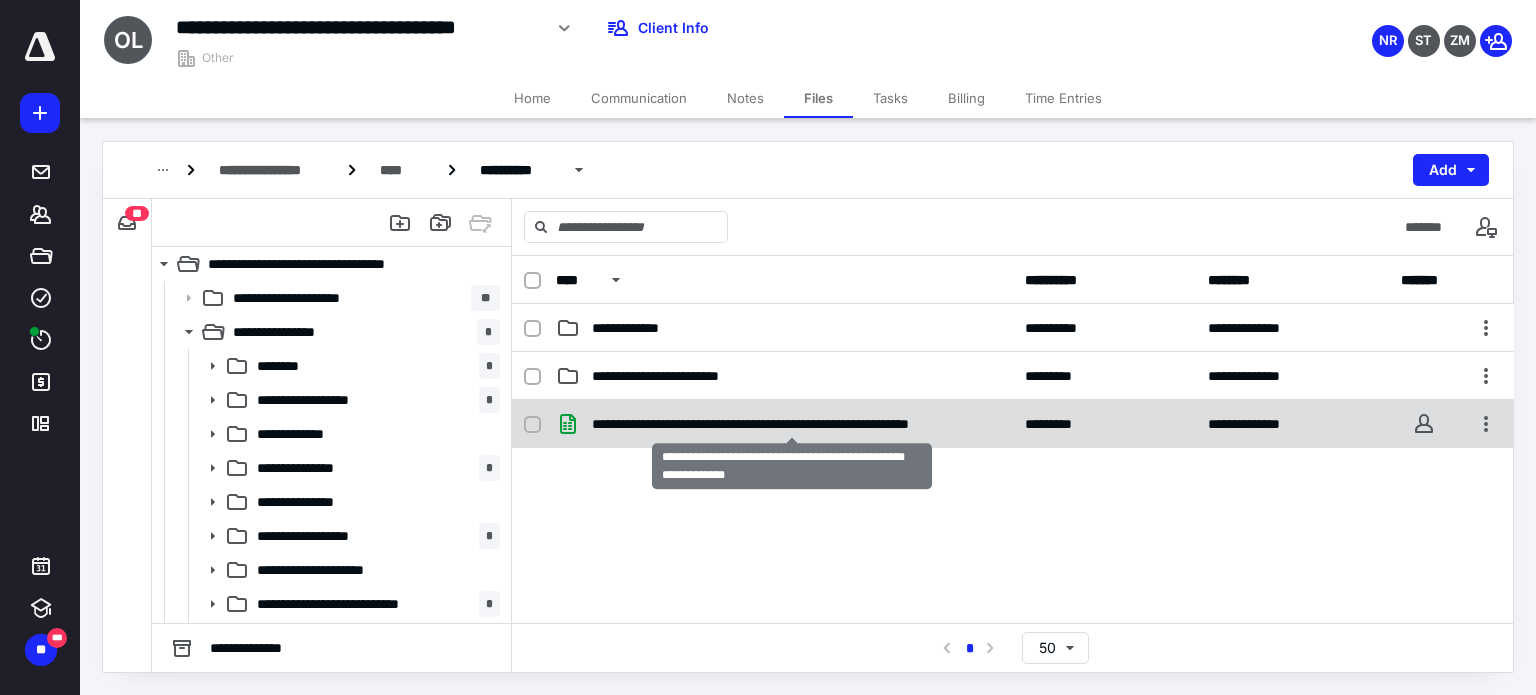 click on "**********" at bounding box center [792, 424] 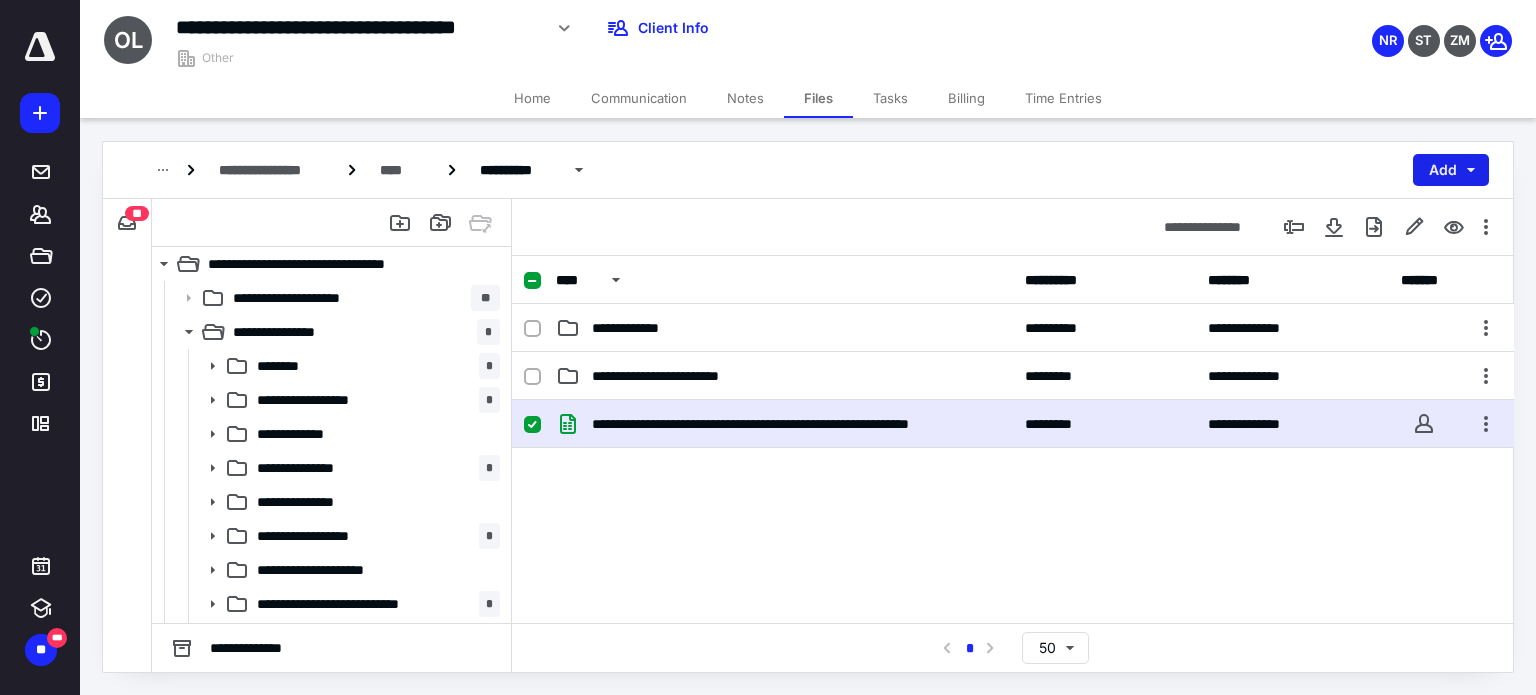 click on "Add" at bounding box center [1451, 170] 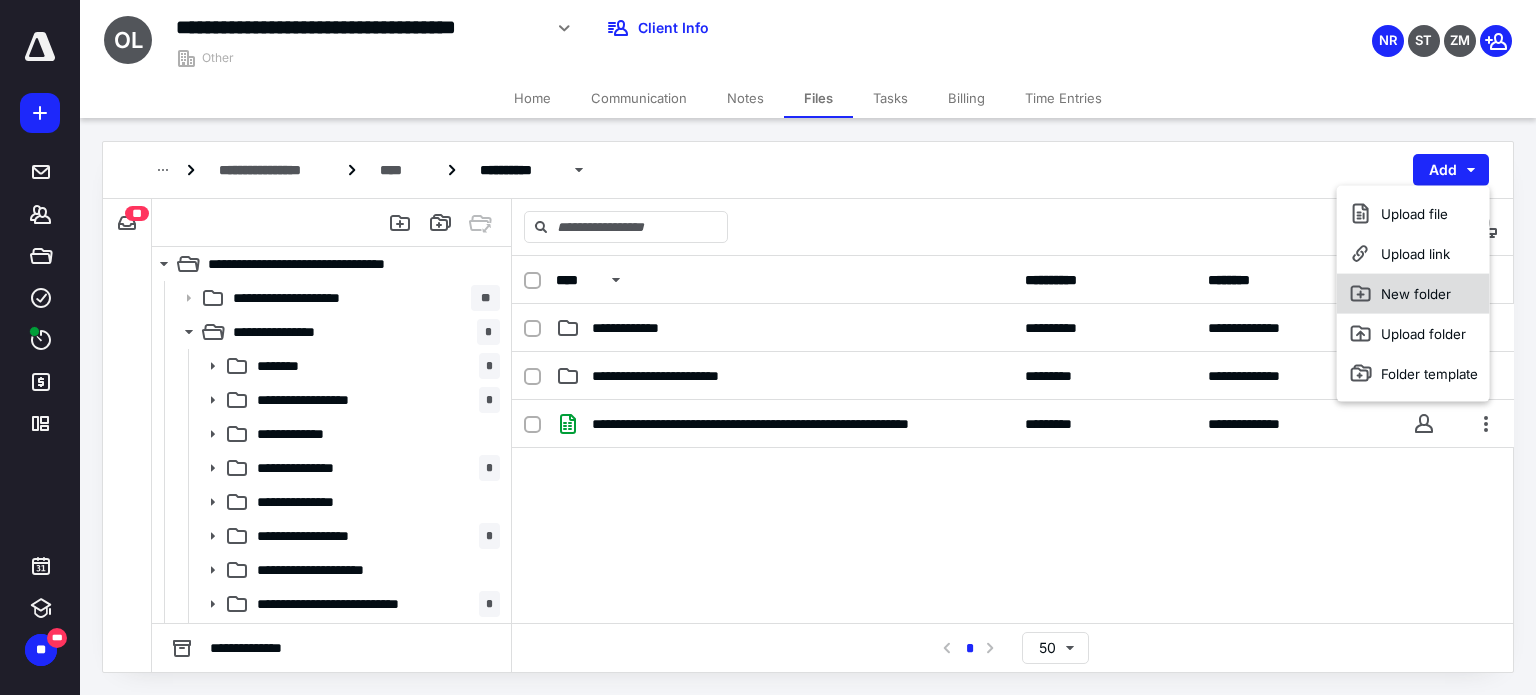 click on "New folder" at bounding box center [1413, 294] 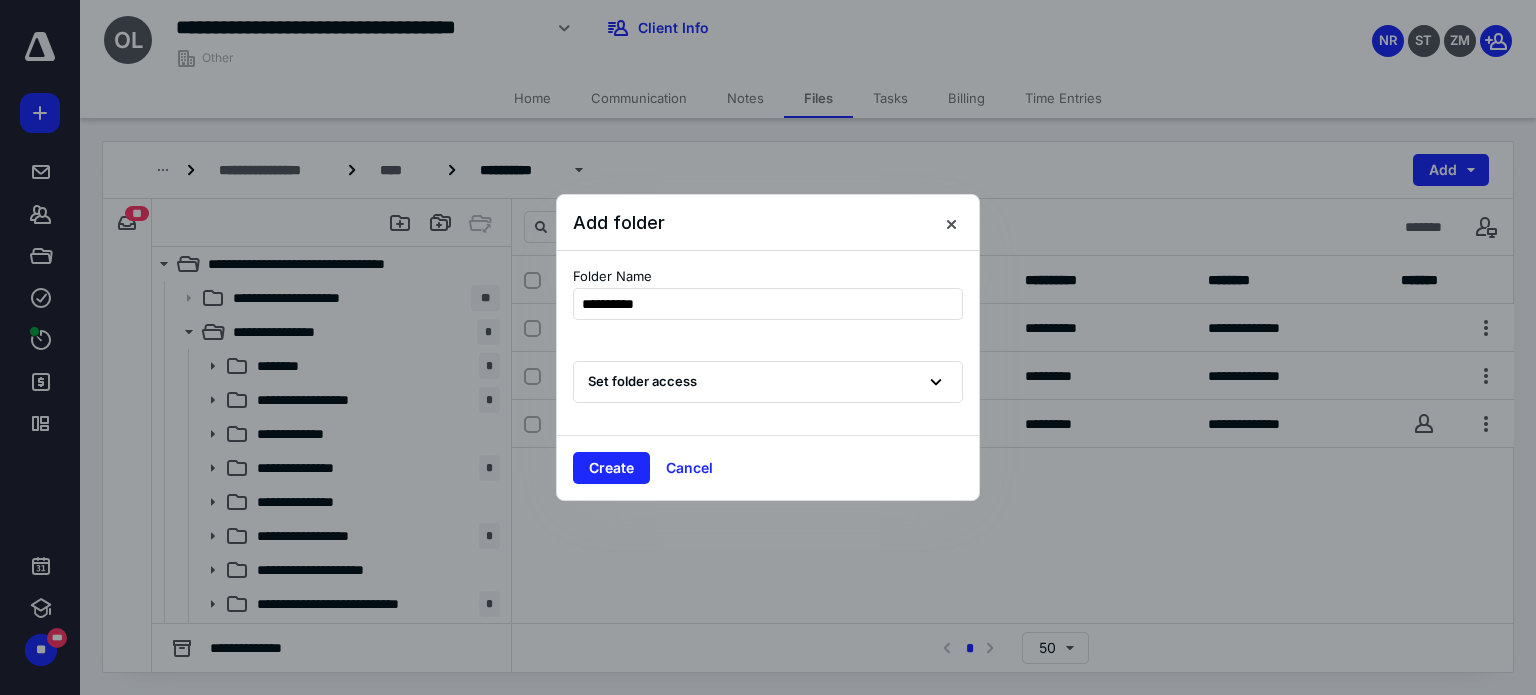 type on "**********" 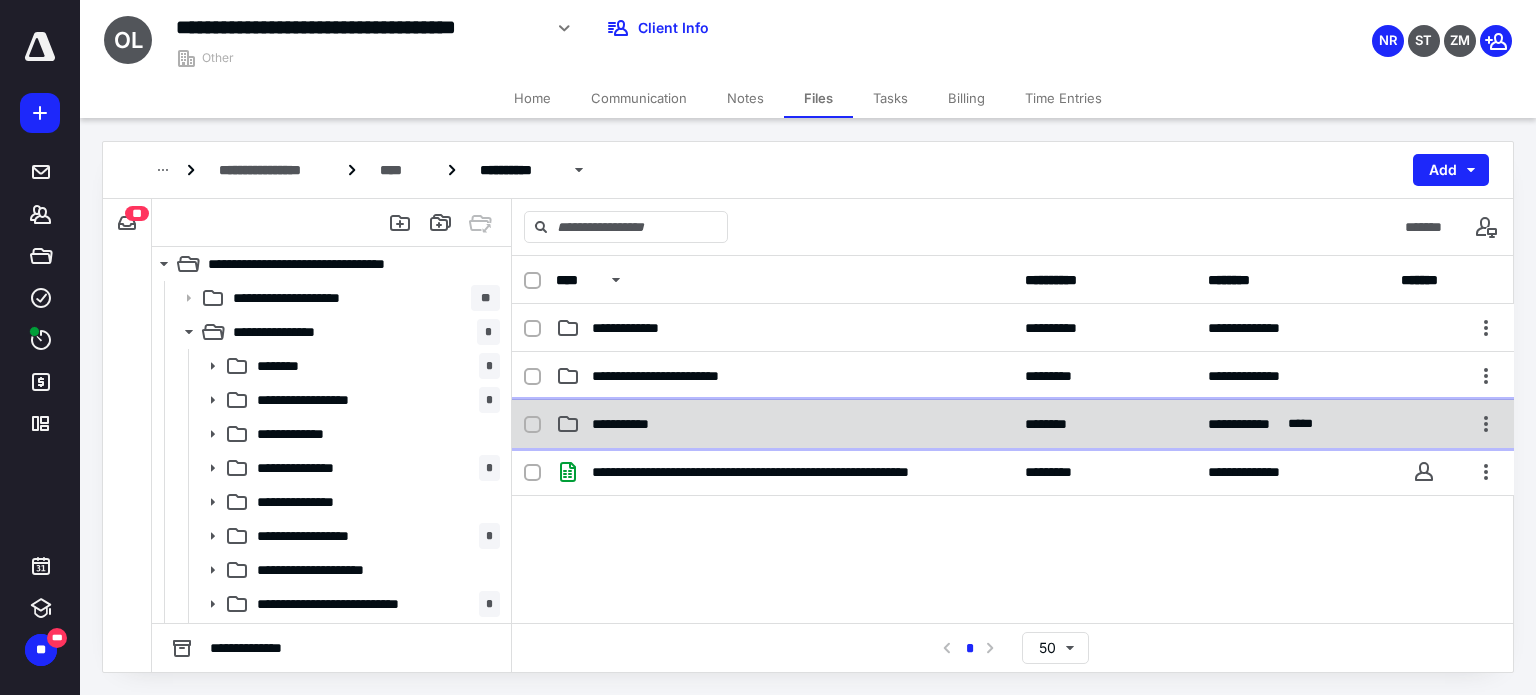click on "**********" at bounding box center (784, 424) 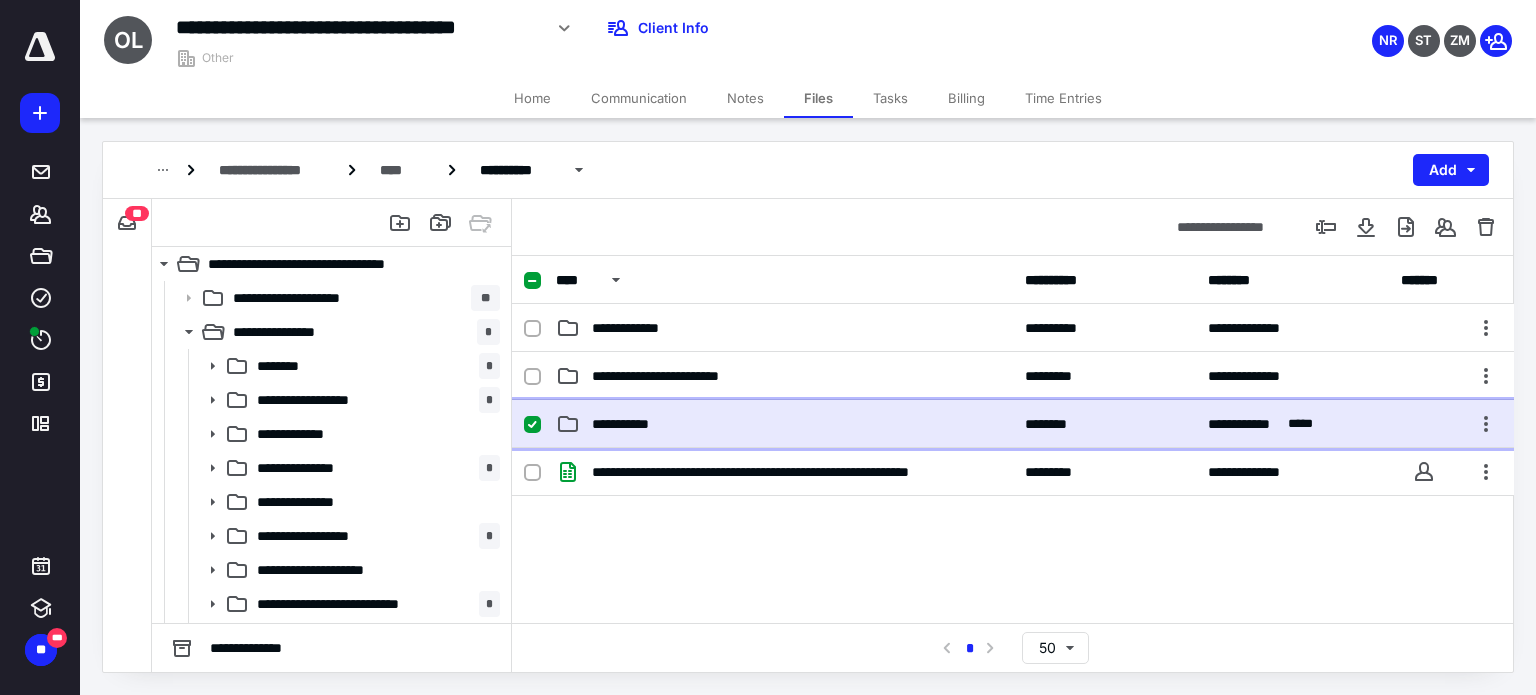 click on "**********" at bounding box center (784, 424) 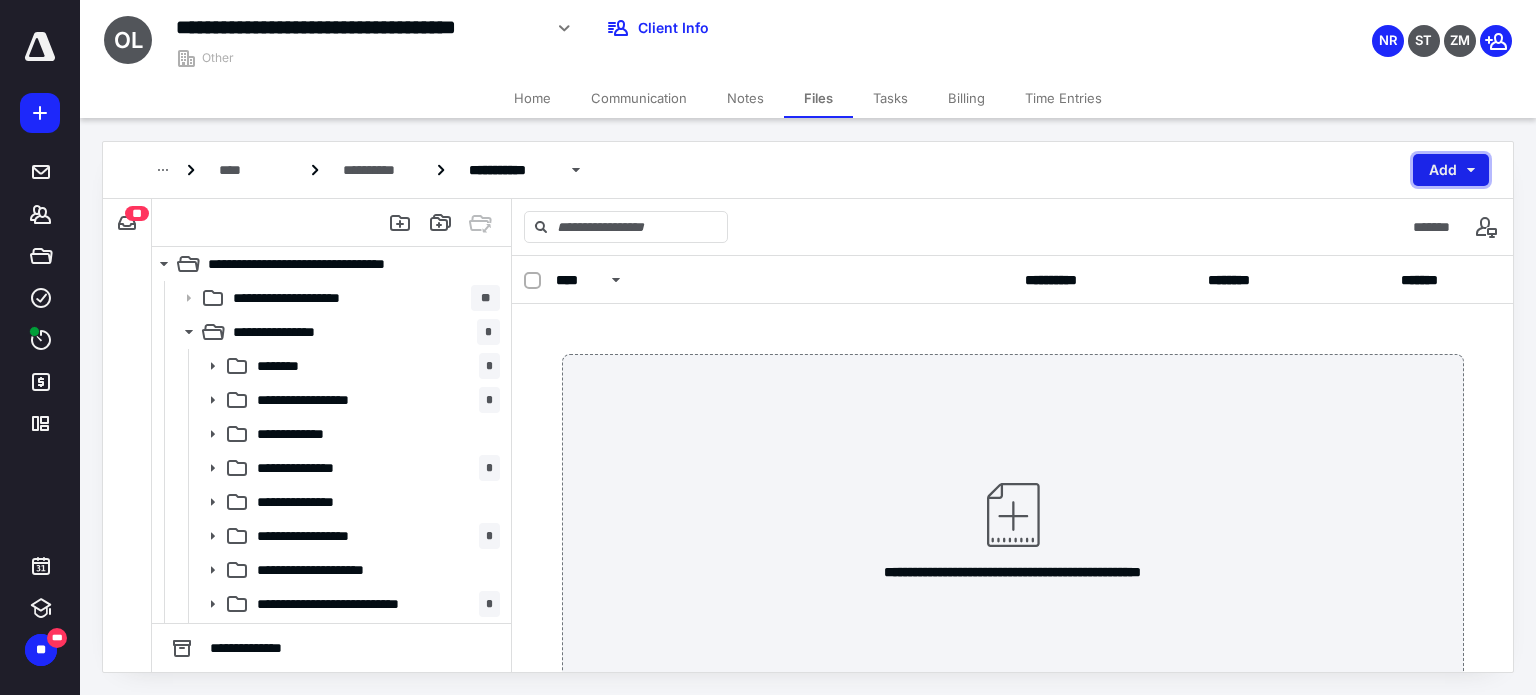 click on "Add" at bounding box center [1451, 170] 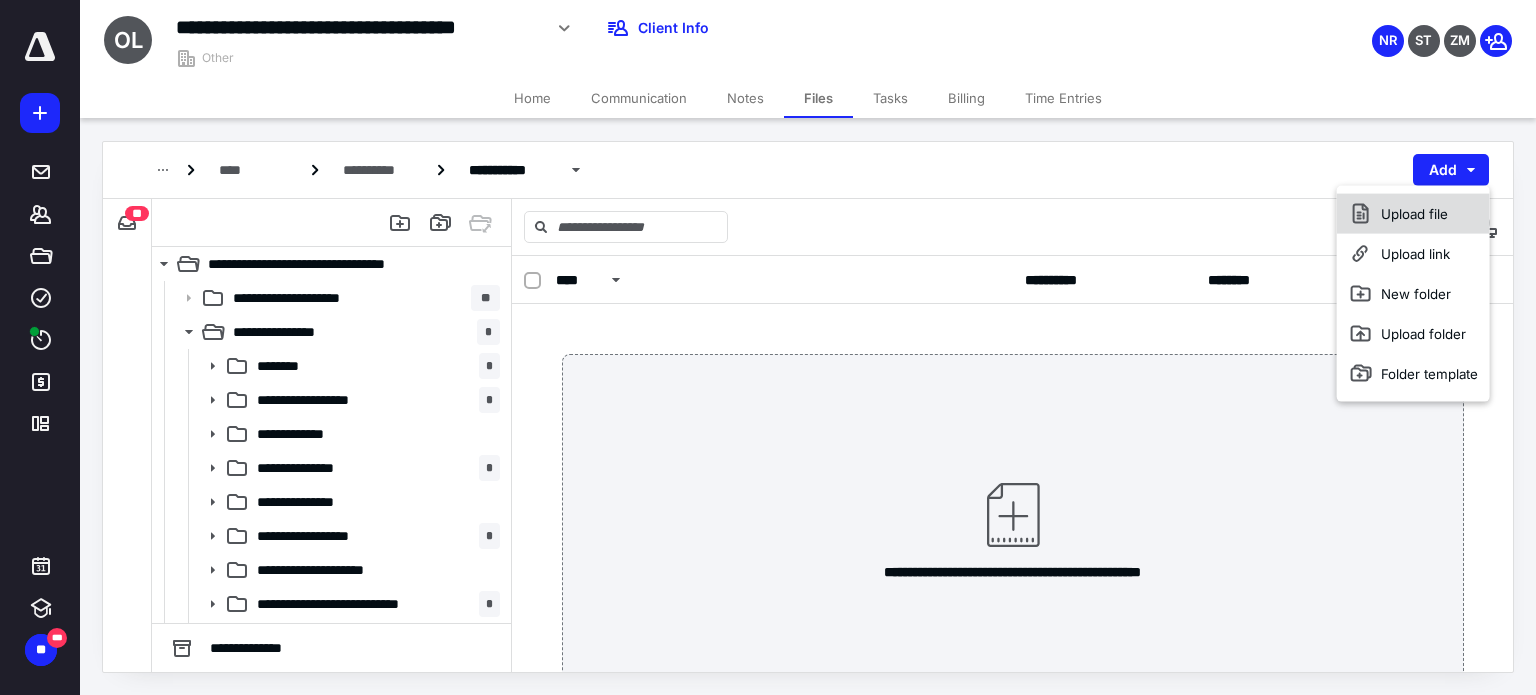 click on "Upload file" at bounding box center [1413, 214] 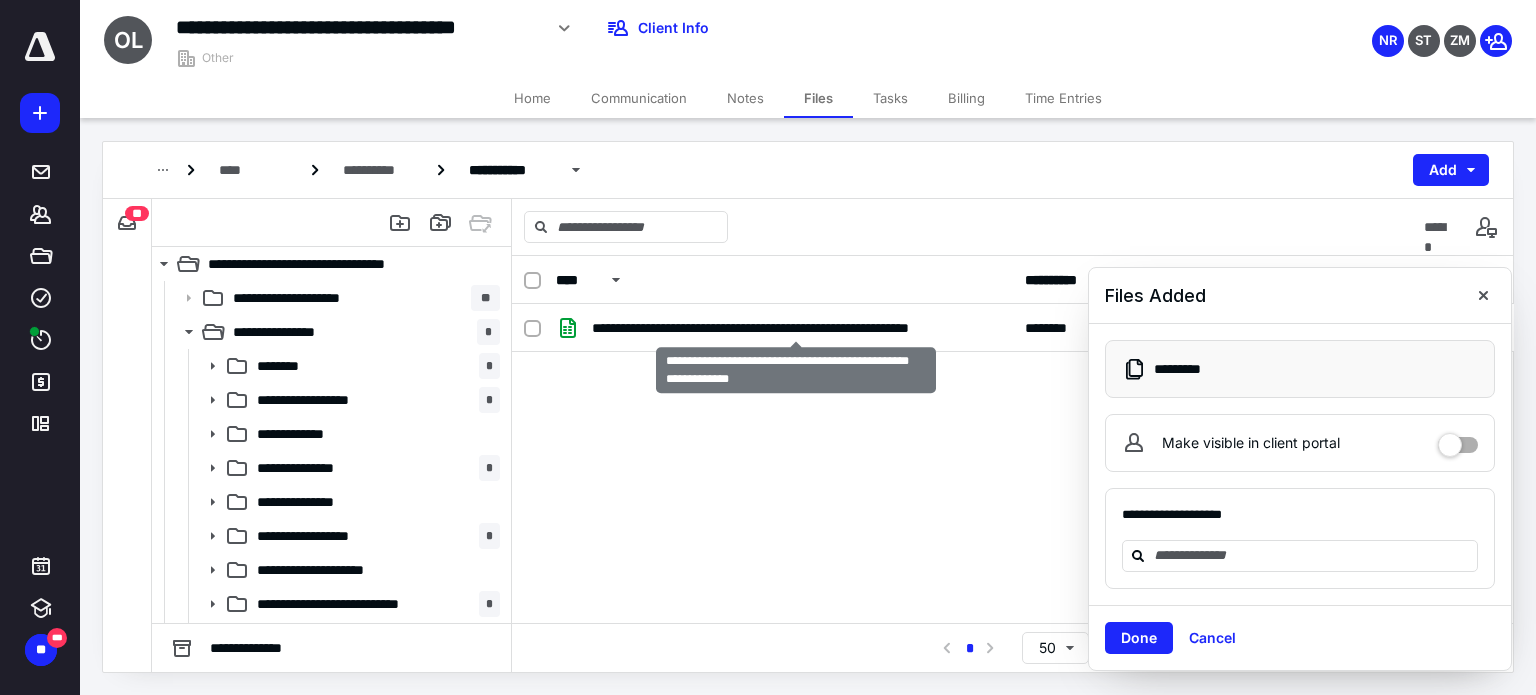 click on "**********" at bounding box center (796, 328) 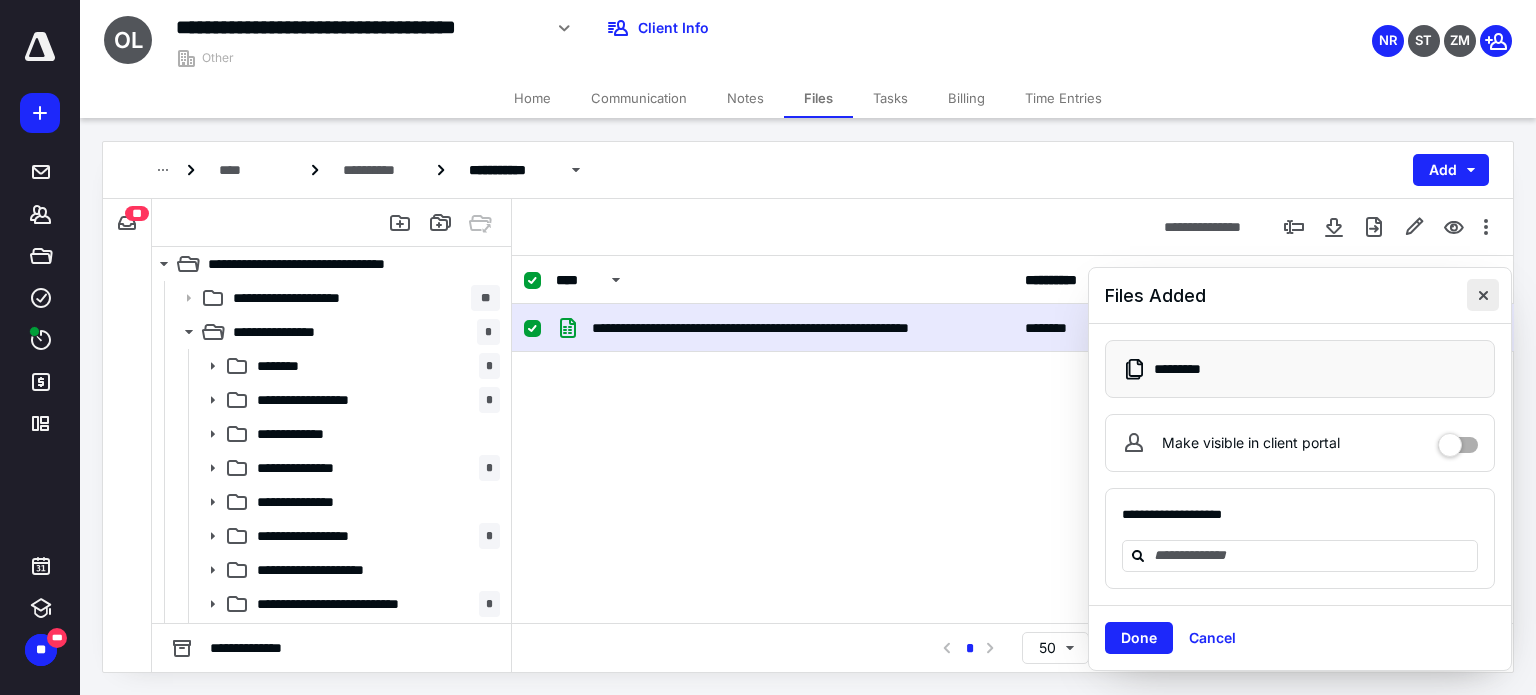 click at bounding box center (1483, 295) 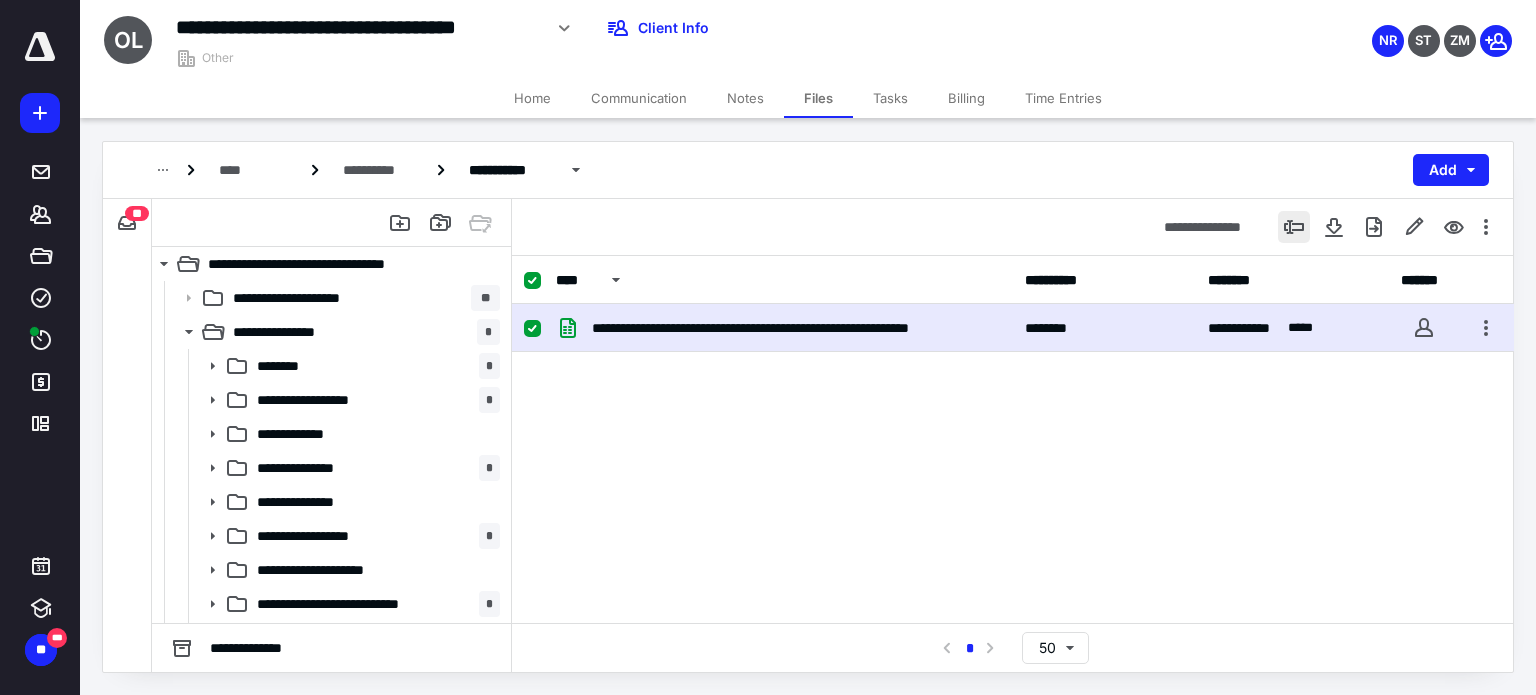 click at bounding box center (1294, 227) 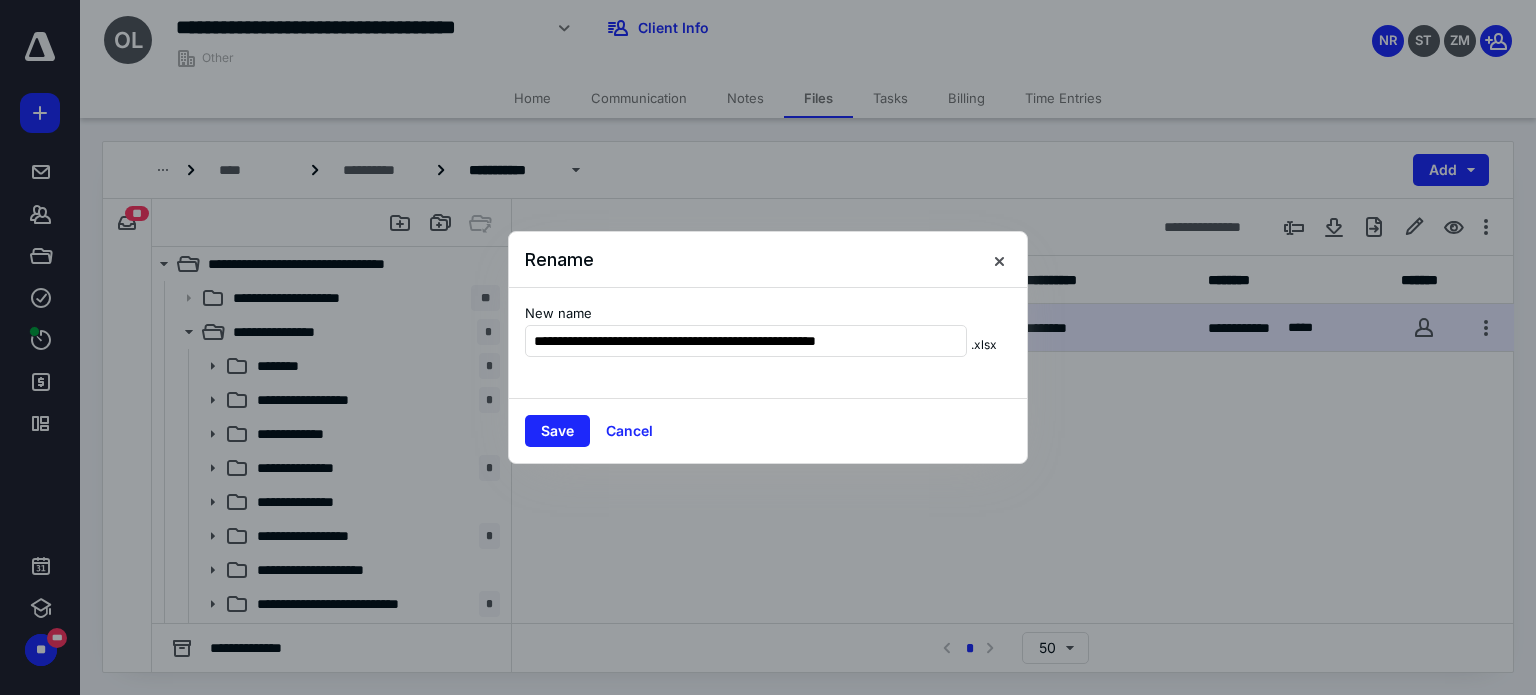 scroll, scrollTop: 0, scrollLeft: 0, axis: both 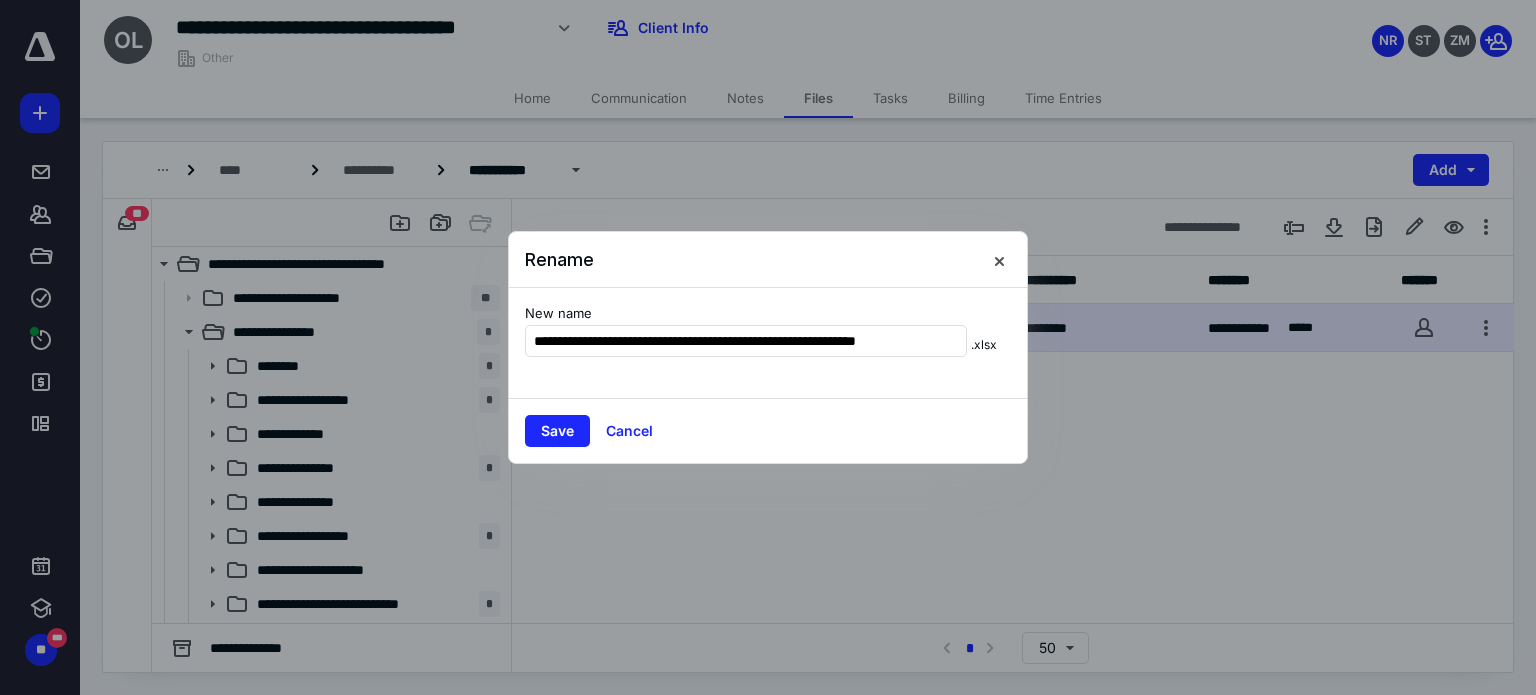 type on "**********" 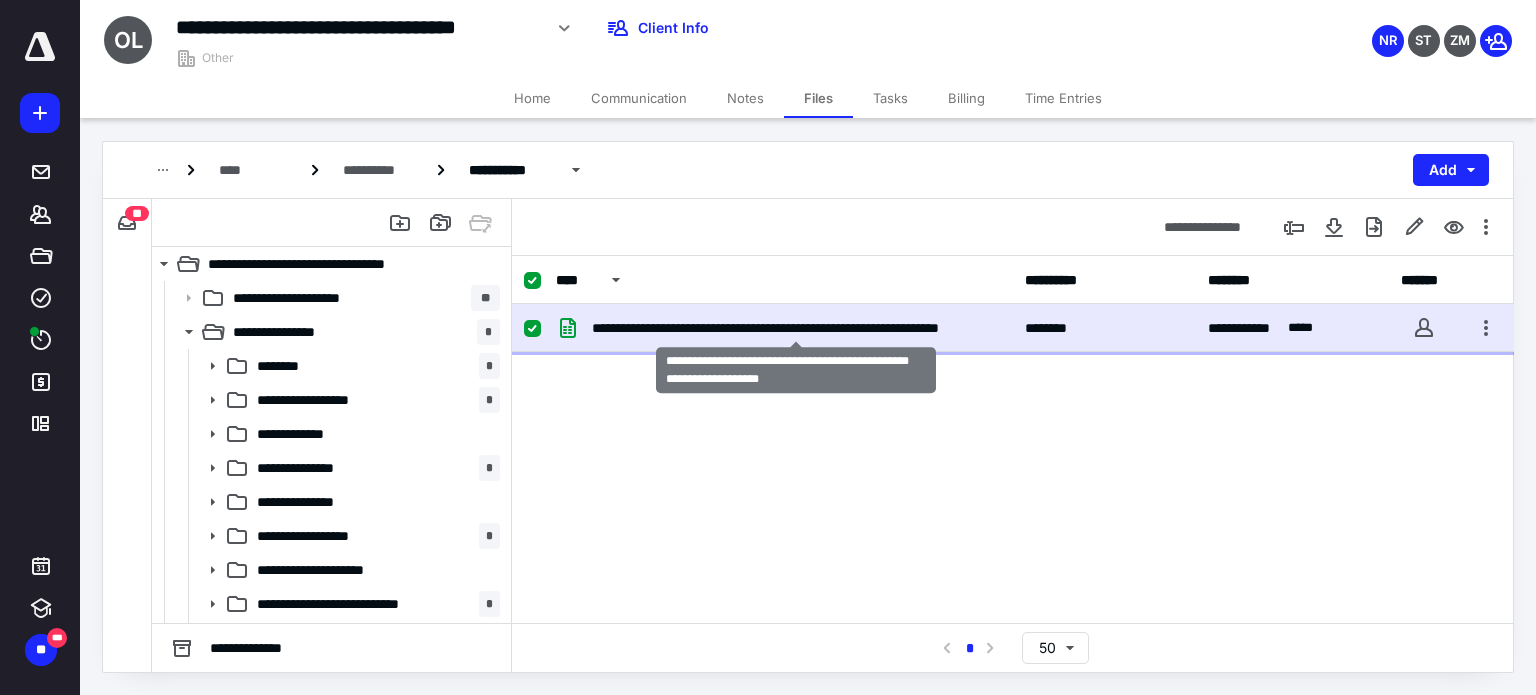 click on "**********" at bounding box center [796, 328] 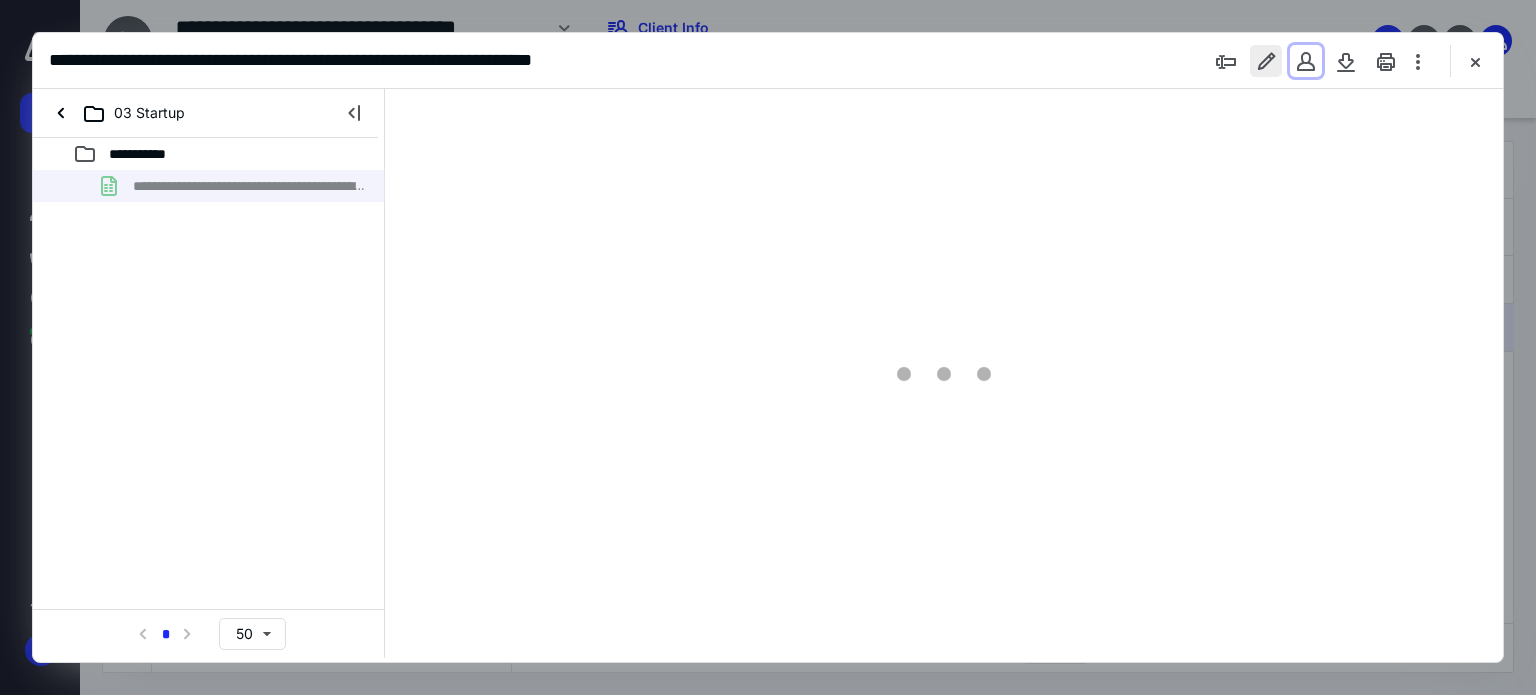 click at bounding box center (1306, 61) 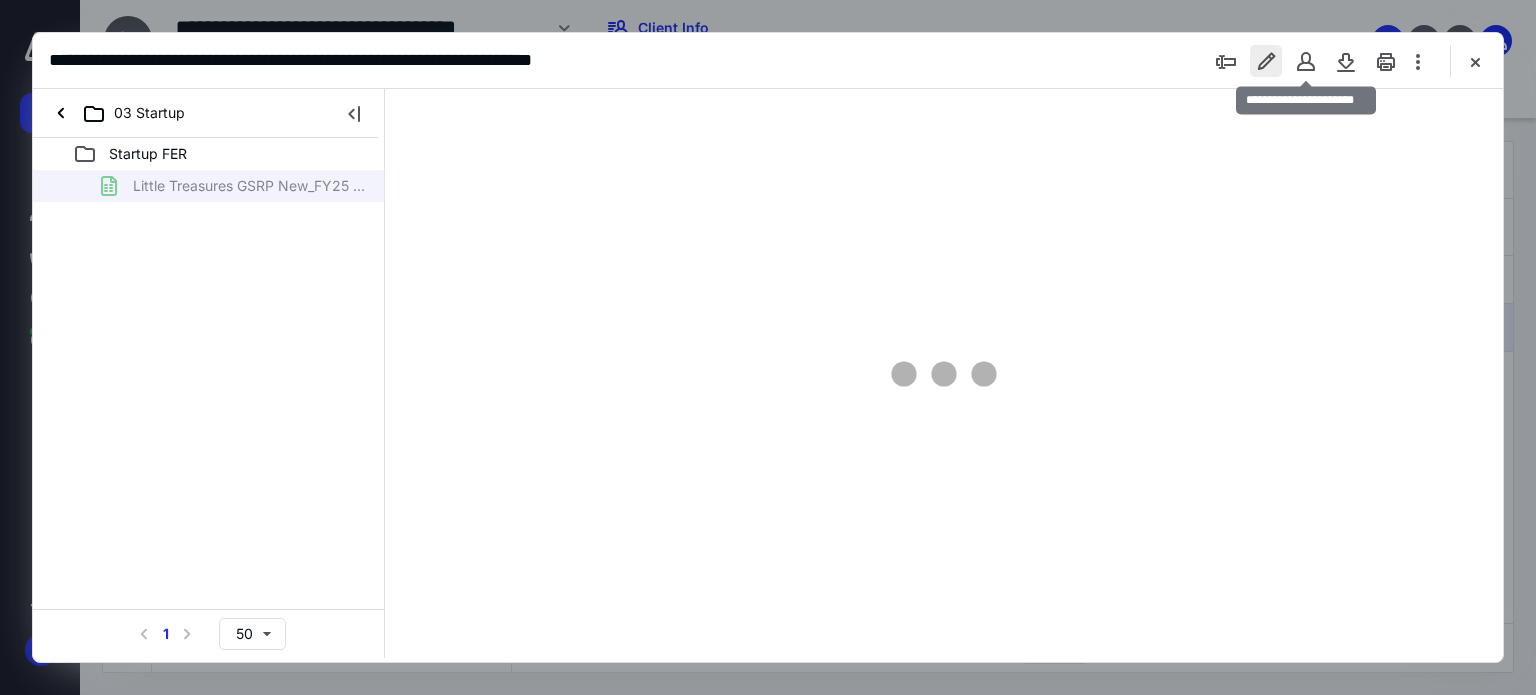 scroll, scrollTop: 0, scrollLeft: 0, axis: both 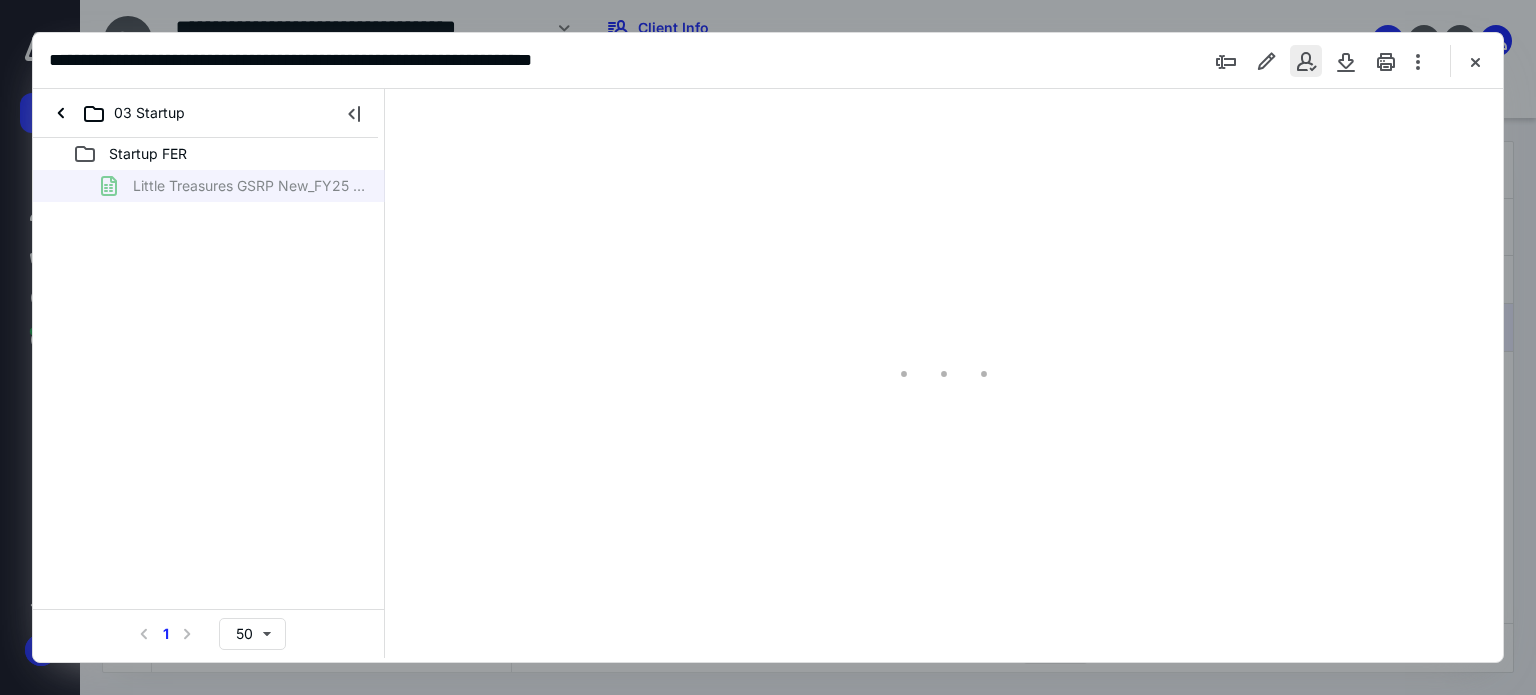 click at bounding box center [1306, 61] 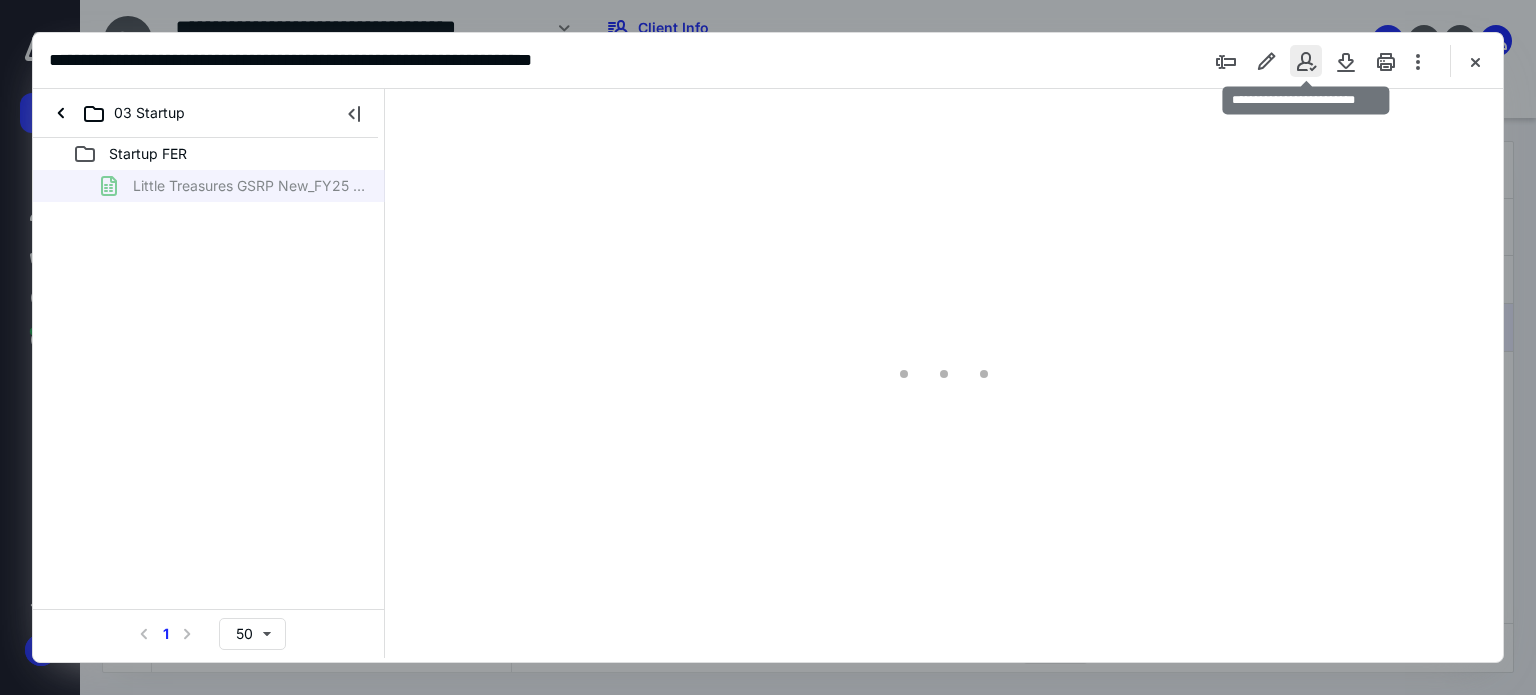 type on "31" 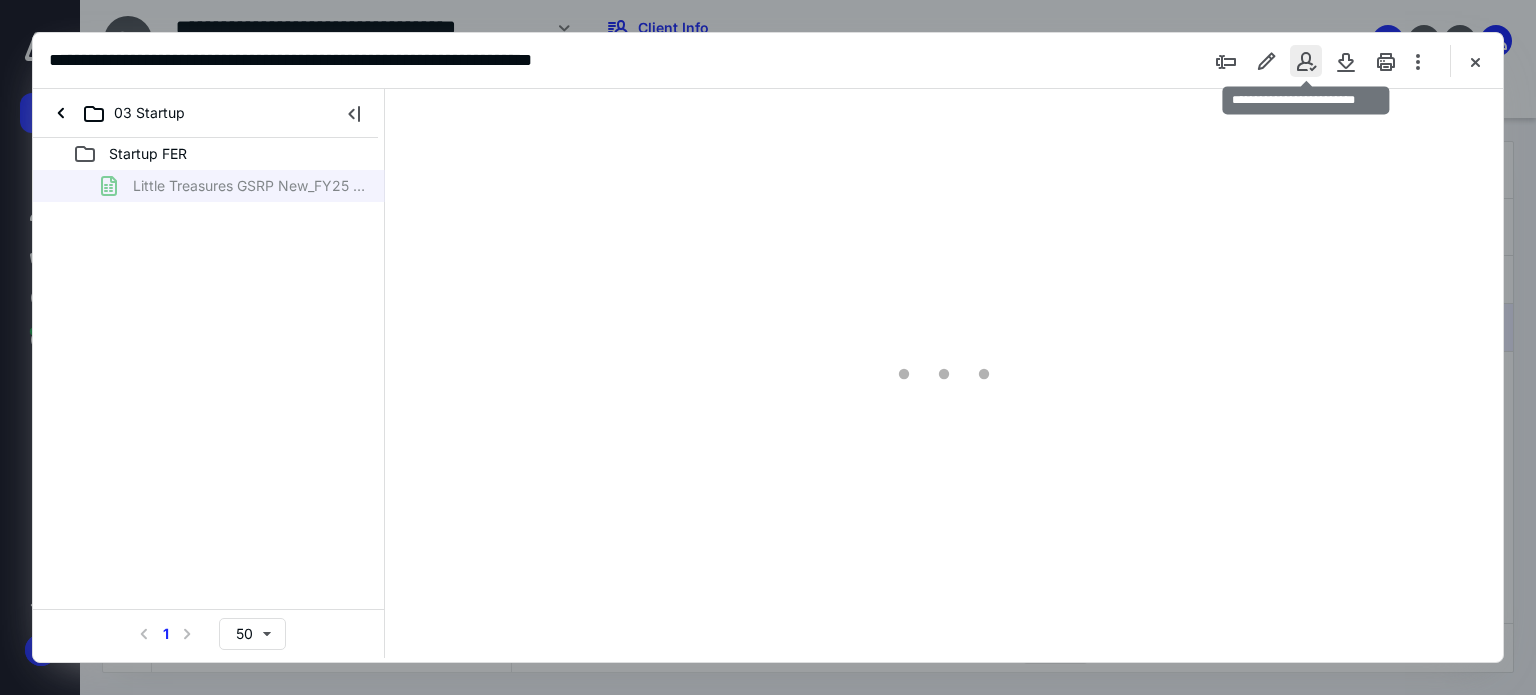 scroll, scrollTop: 76, scrollLeft: 6, axis: both 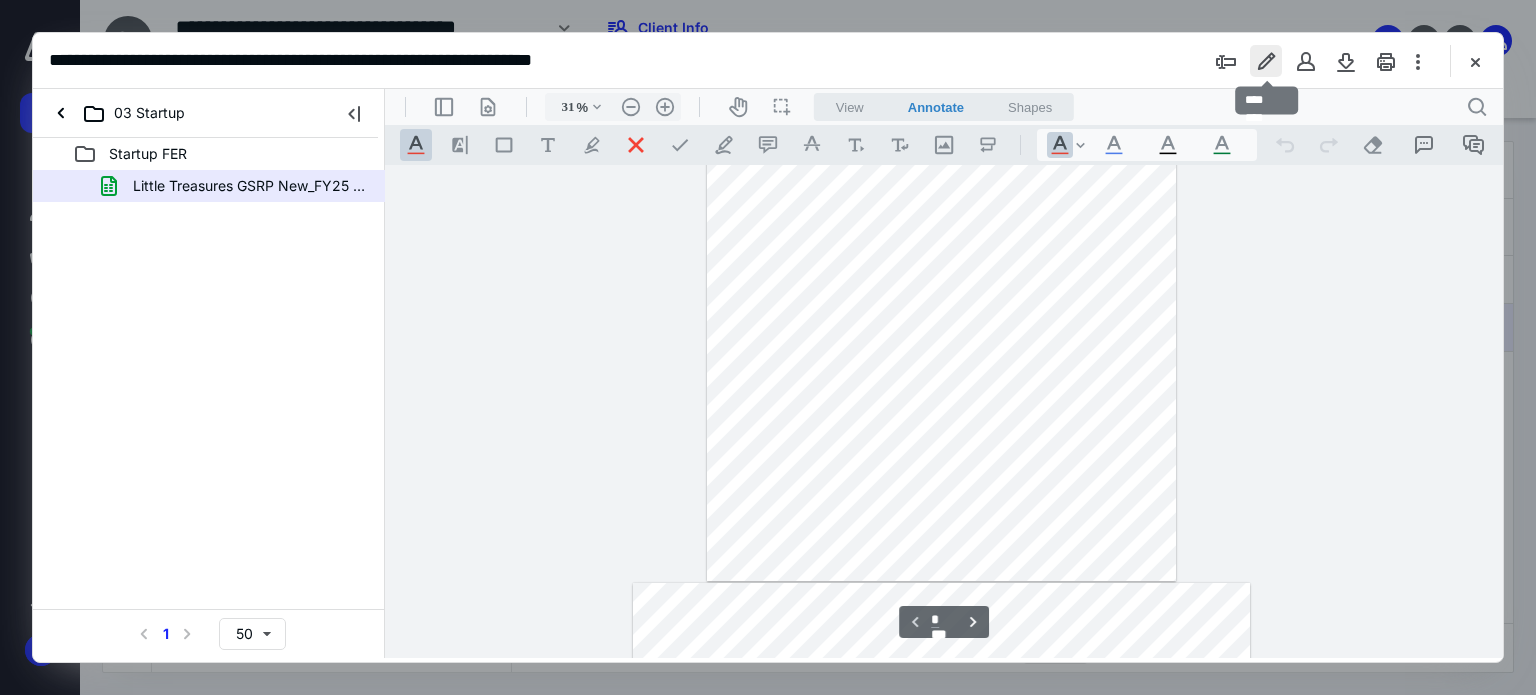 click at bounding box center (1266, 61) 